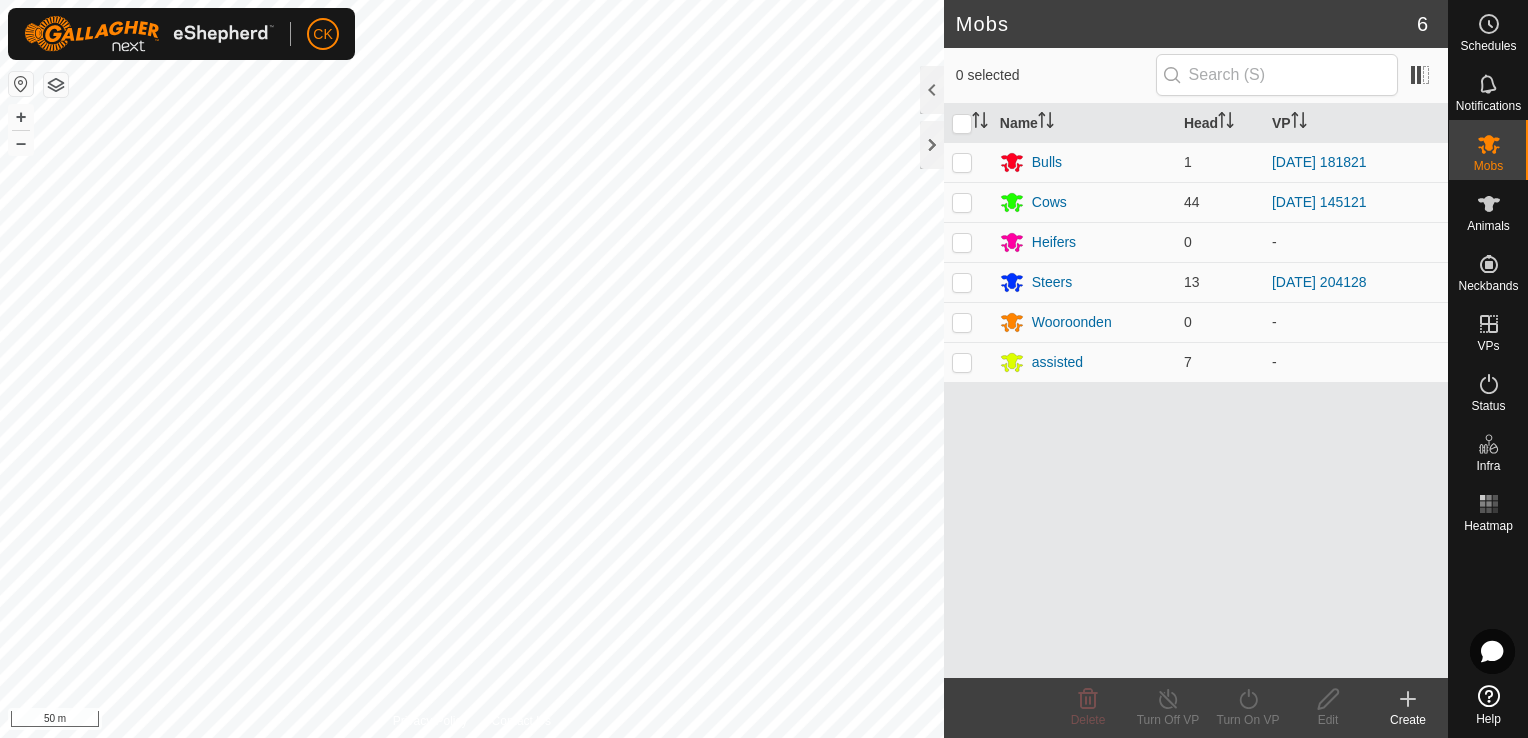 scroll, scrollTop: 0, scrollLeft: 0, axis: both 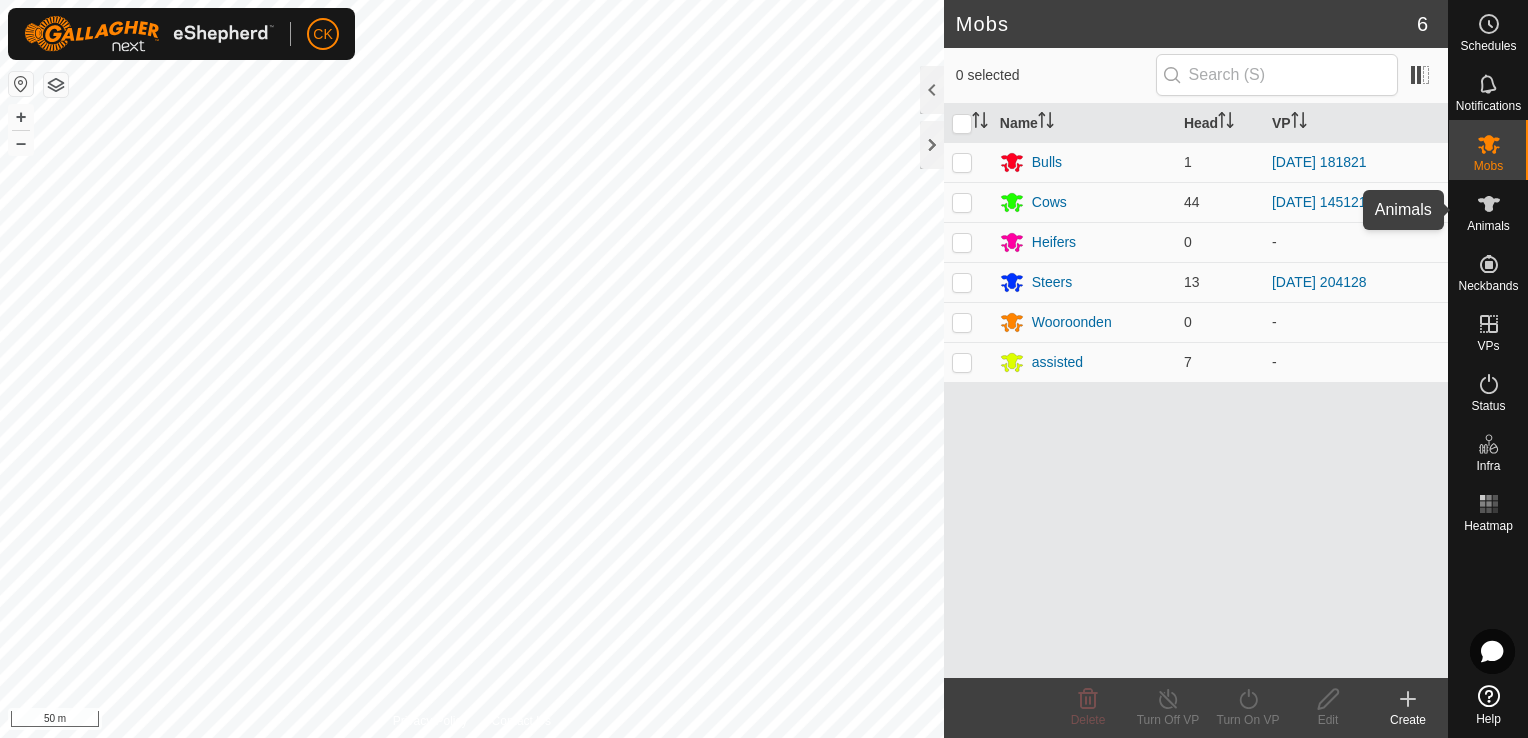 click 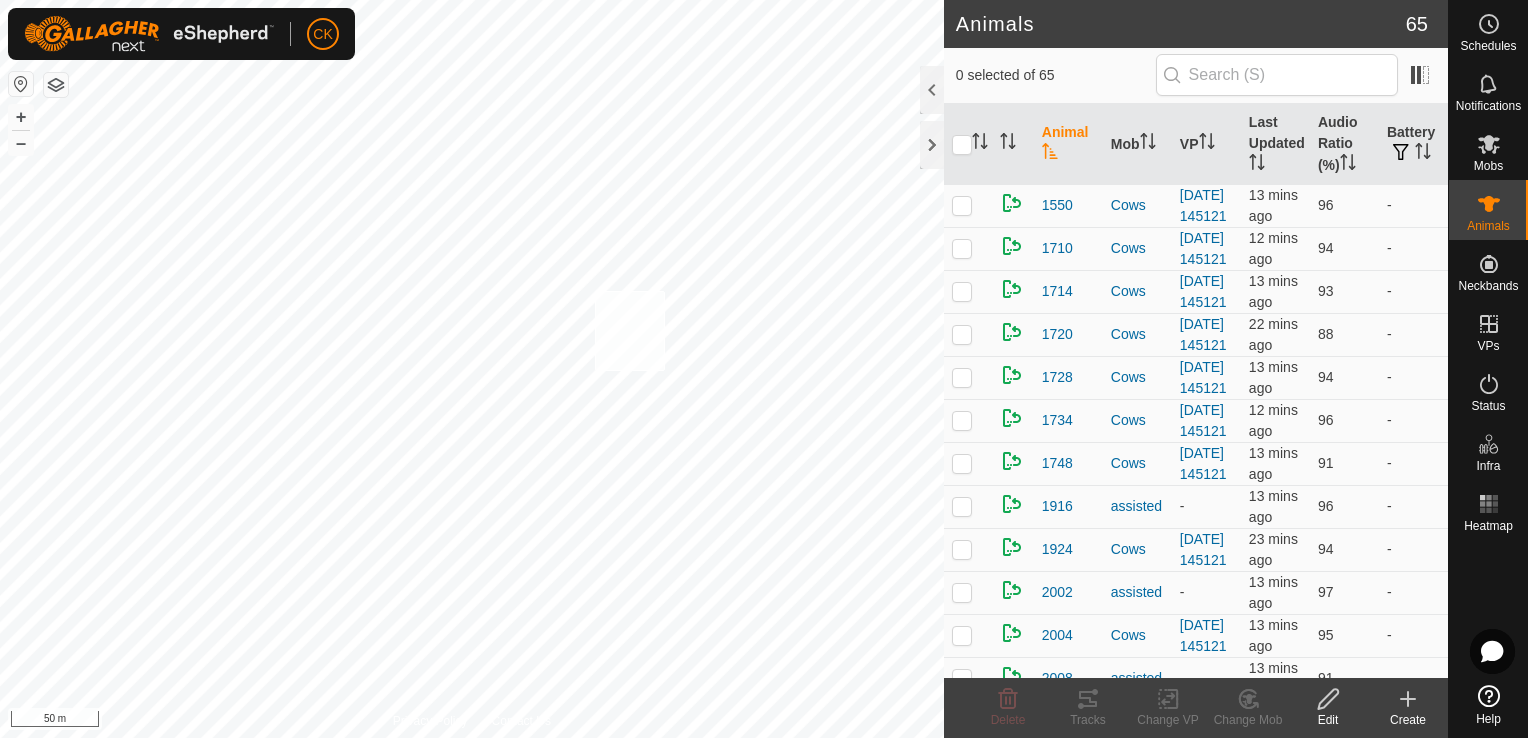 checkbox on "true" 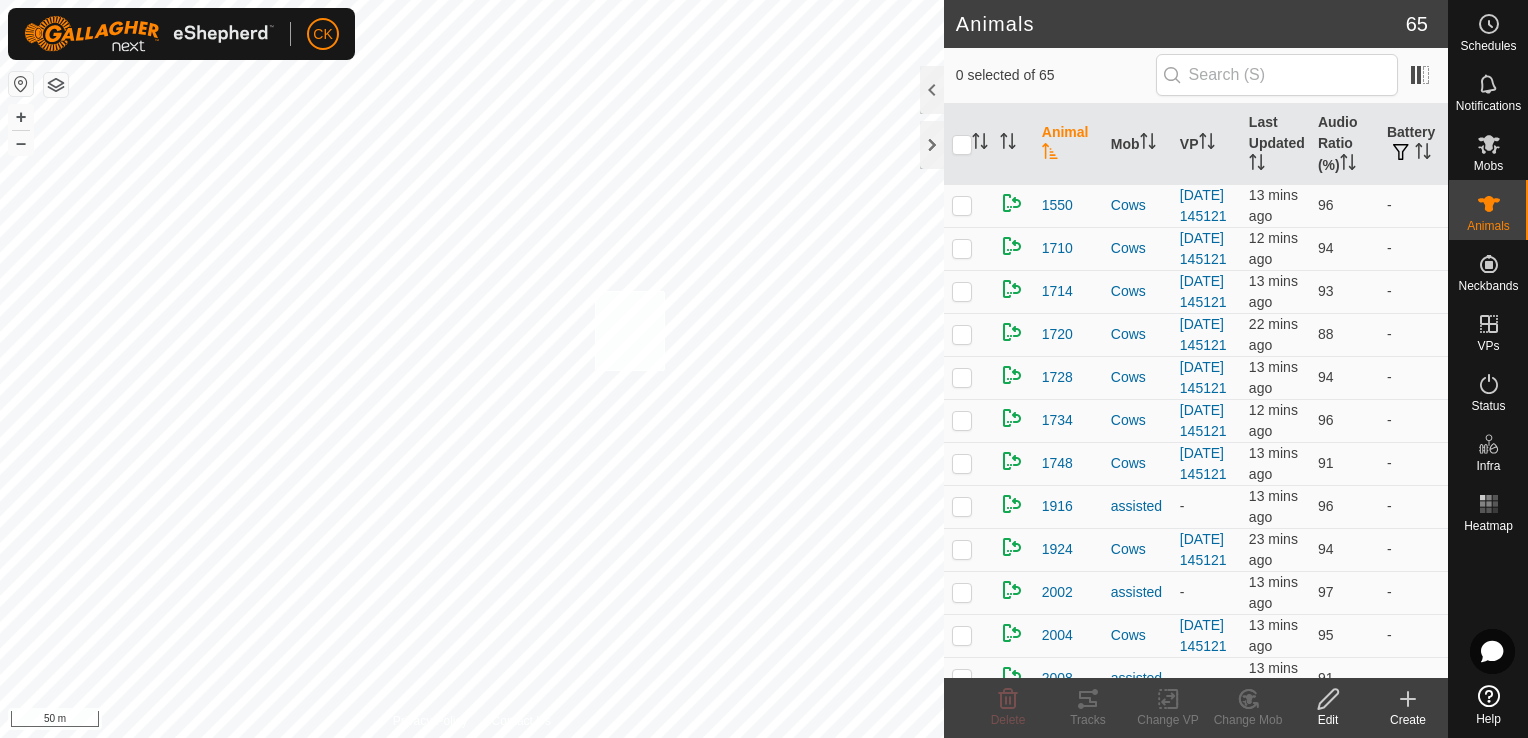 checkbox on "true" 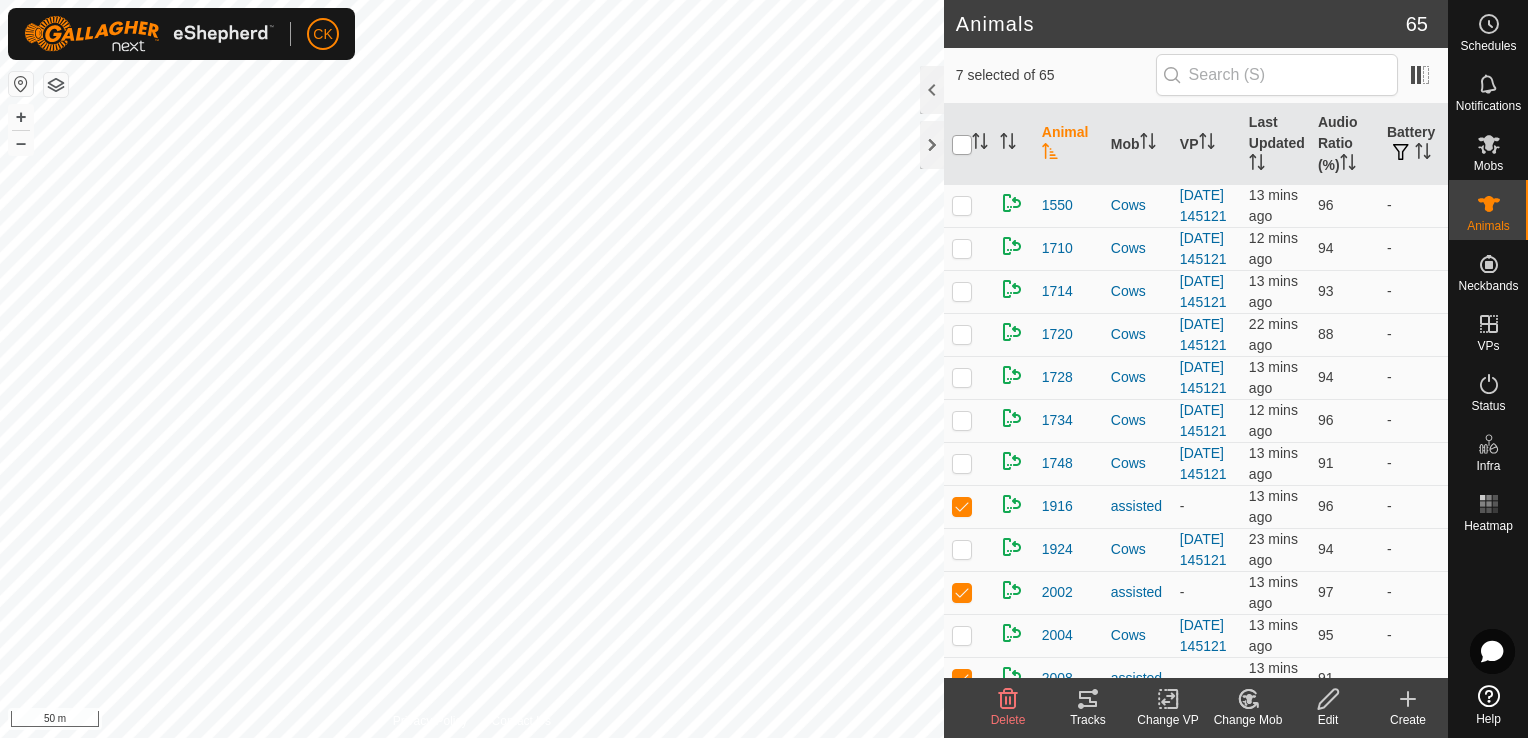 click at bounding box center (962, 145) 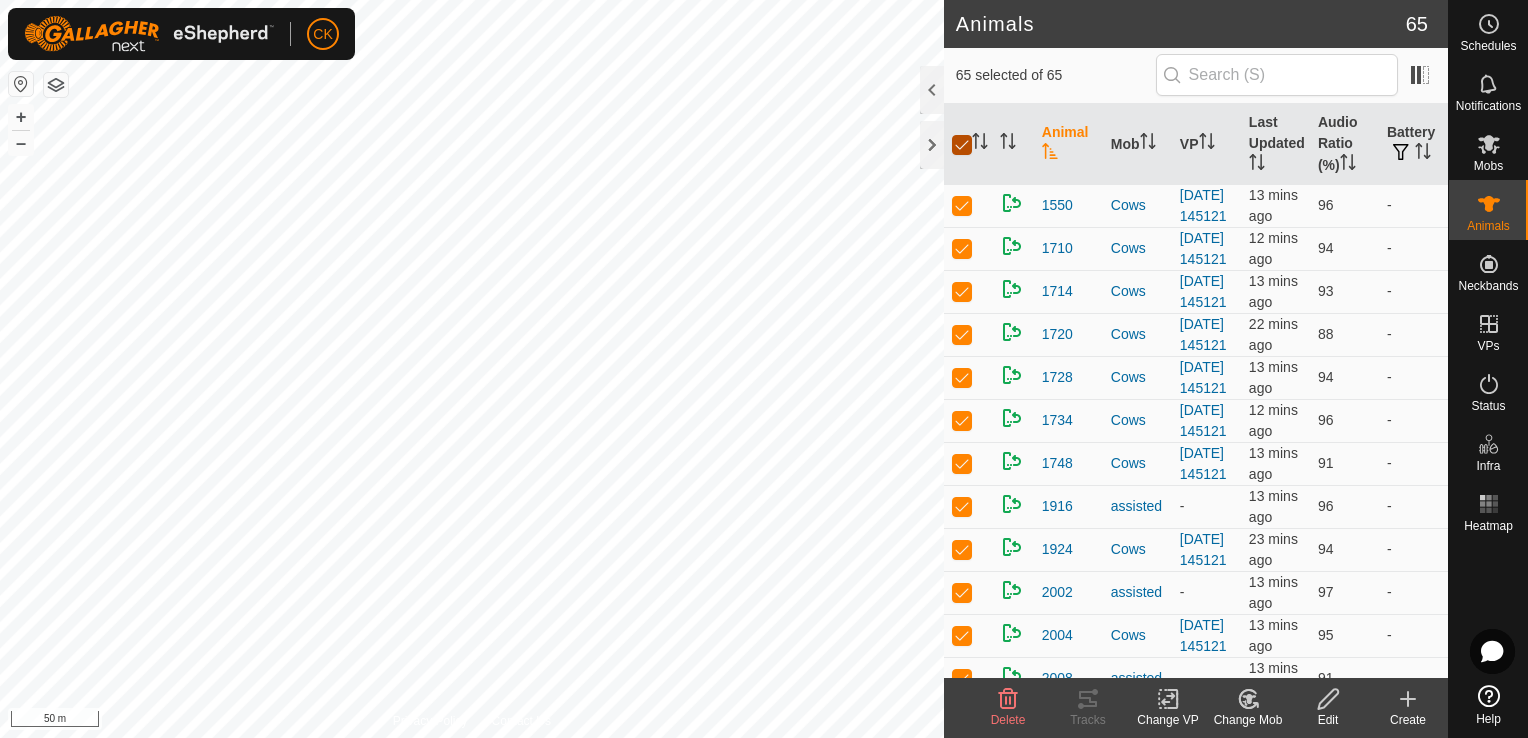 click at bounding box center (962, 145) 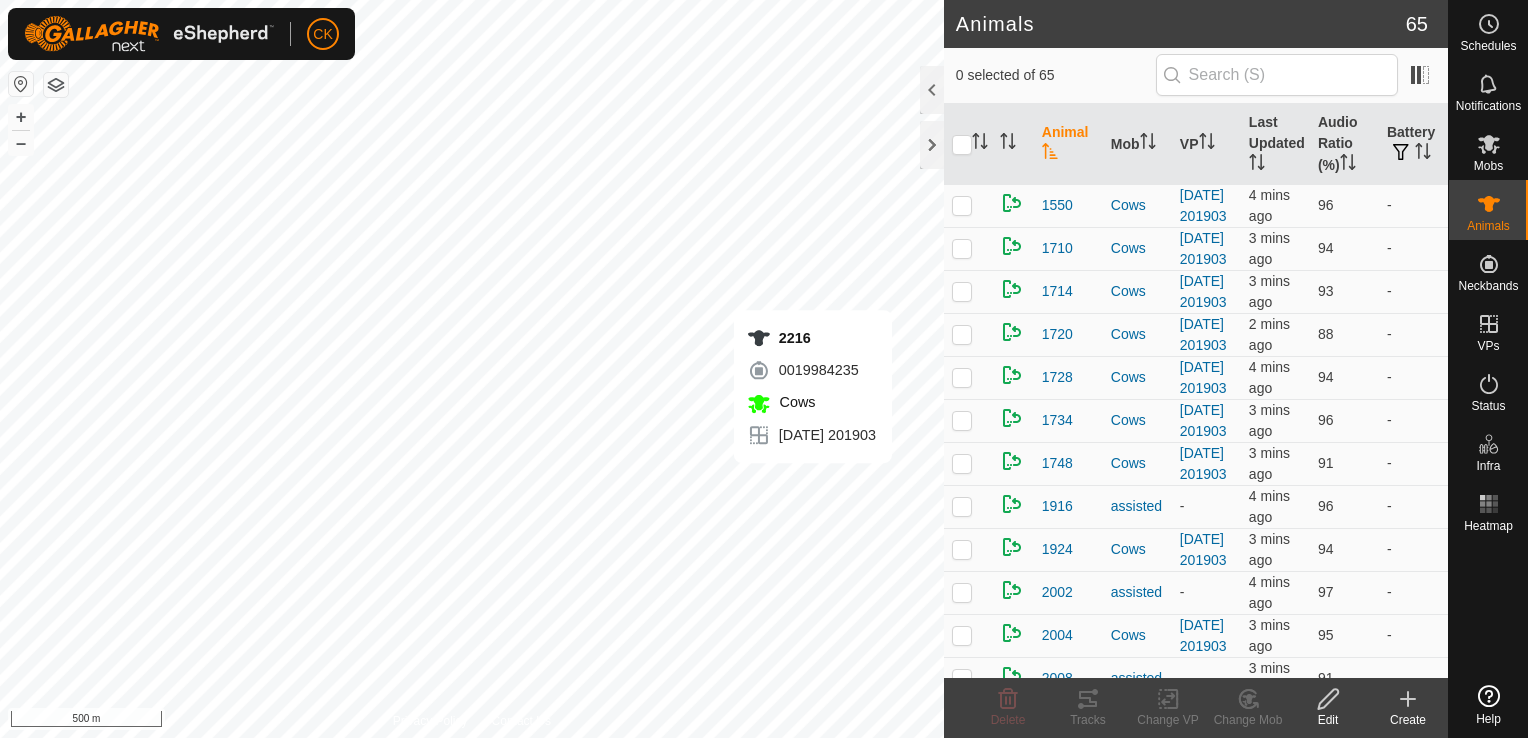 scroll, scrollTop: 0, scrollLeft: 0, axis: both 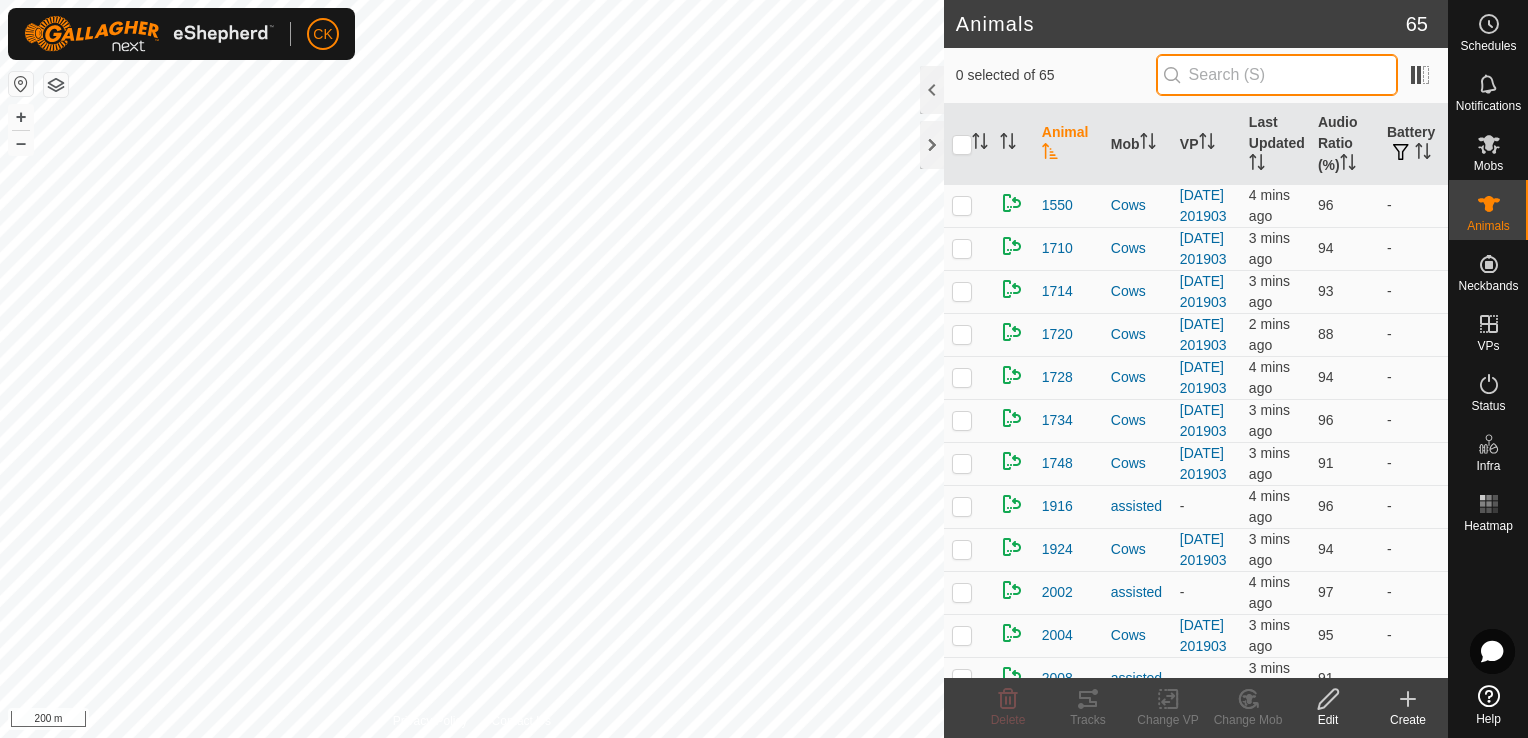 click at bounding box center (1277, 75) 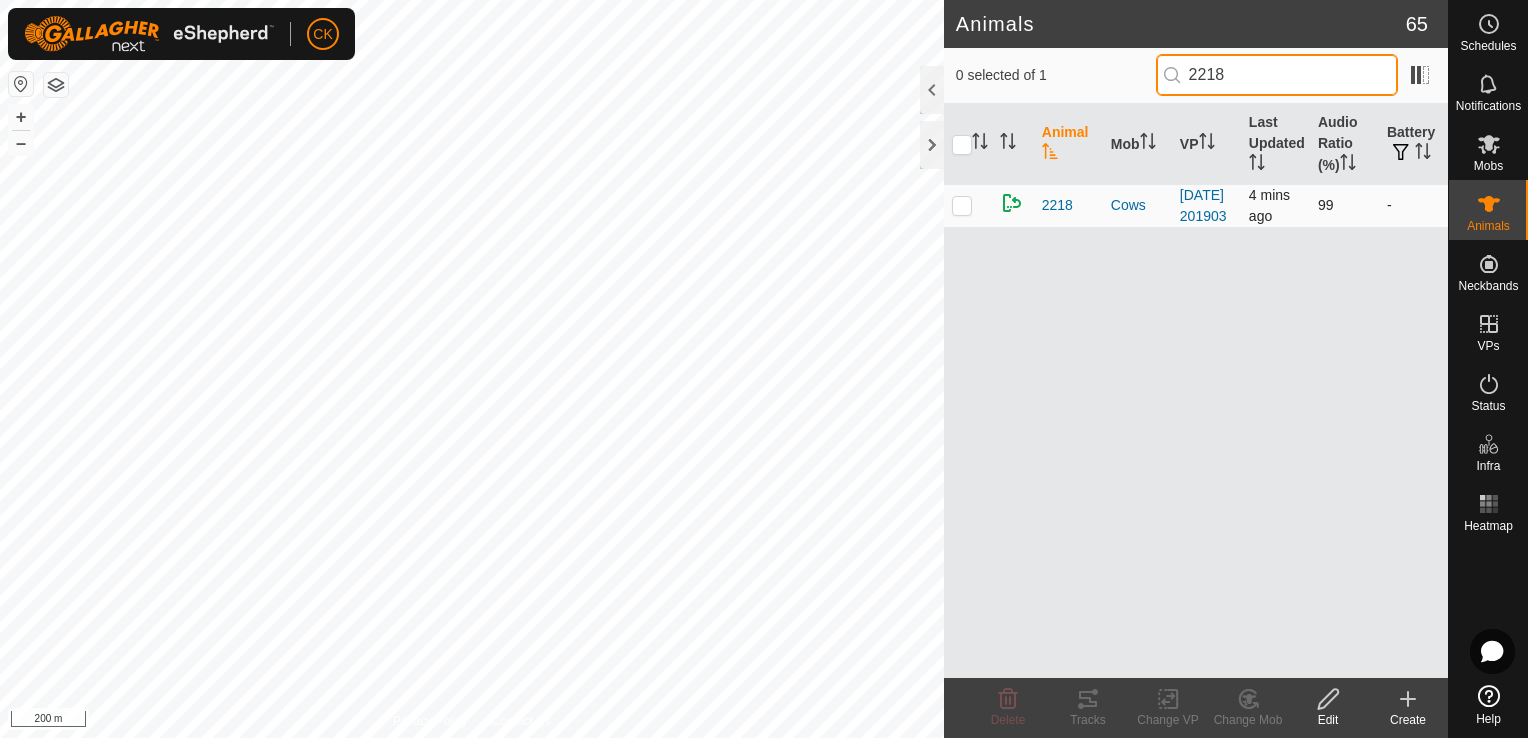 type on "2218" 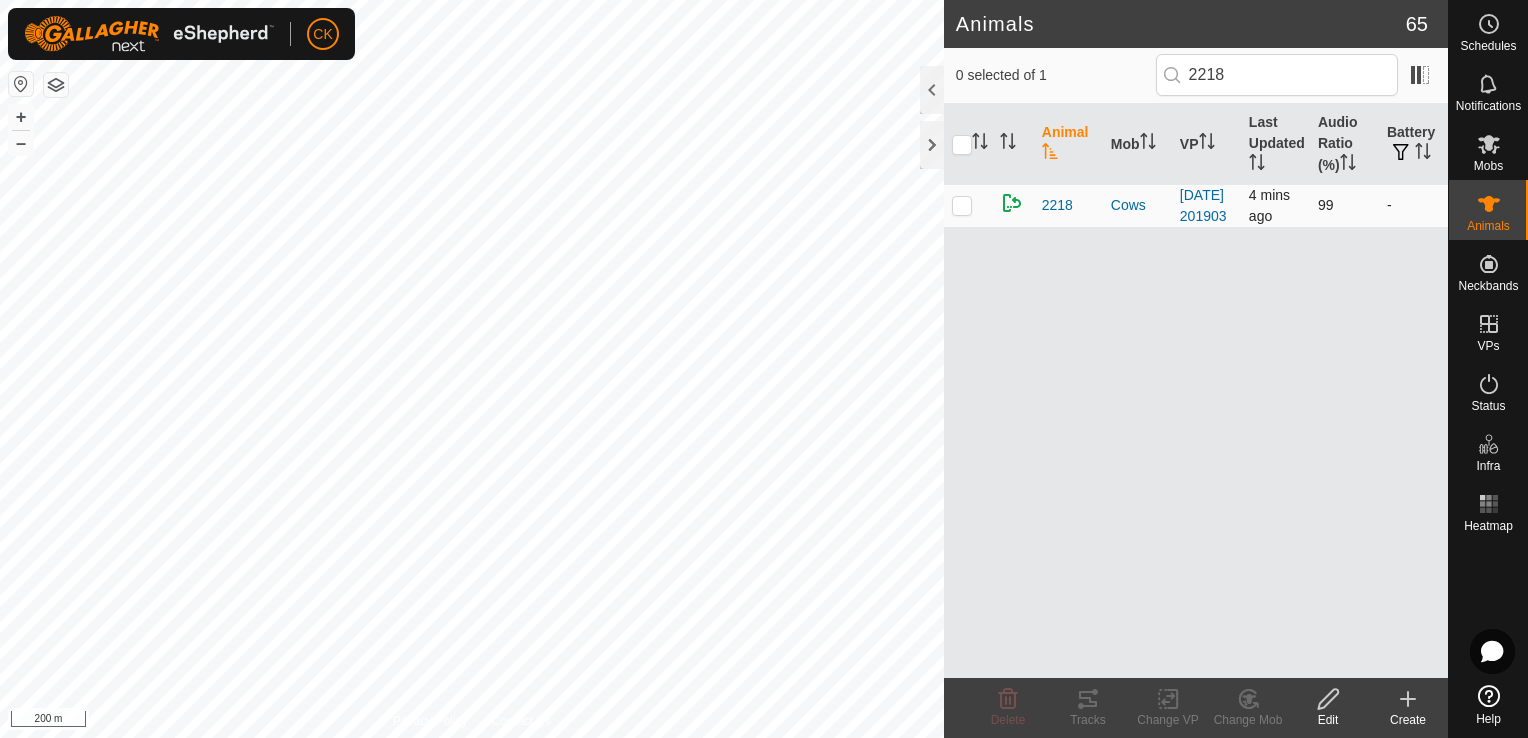 click at bounding box center [962, 205] 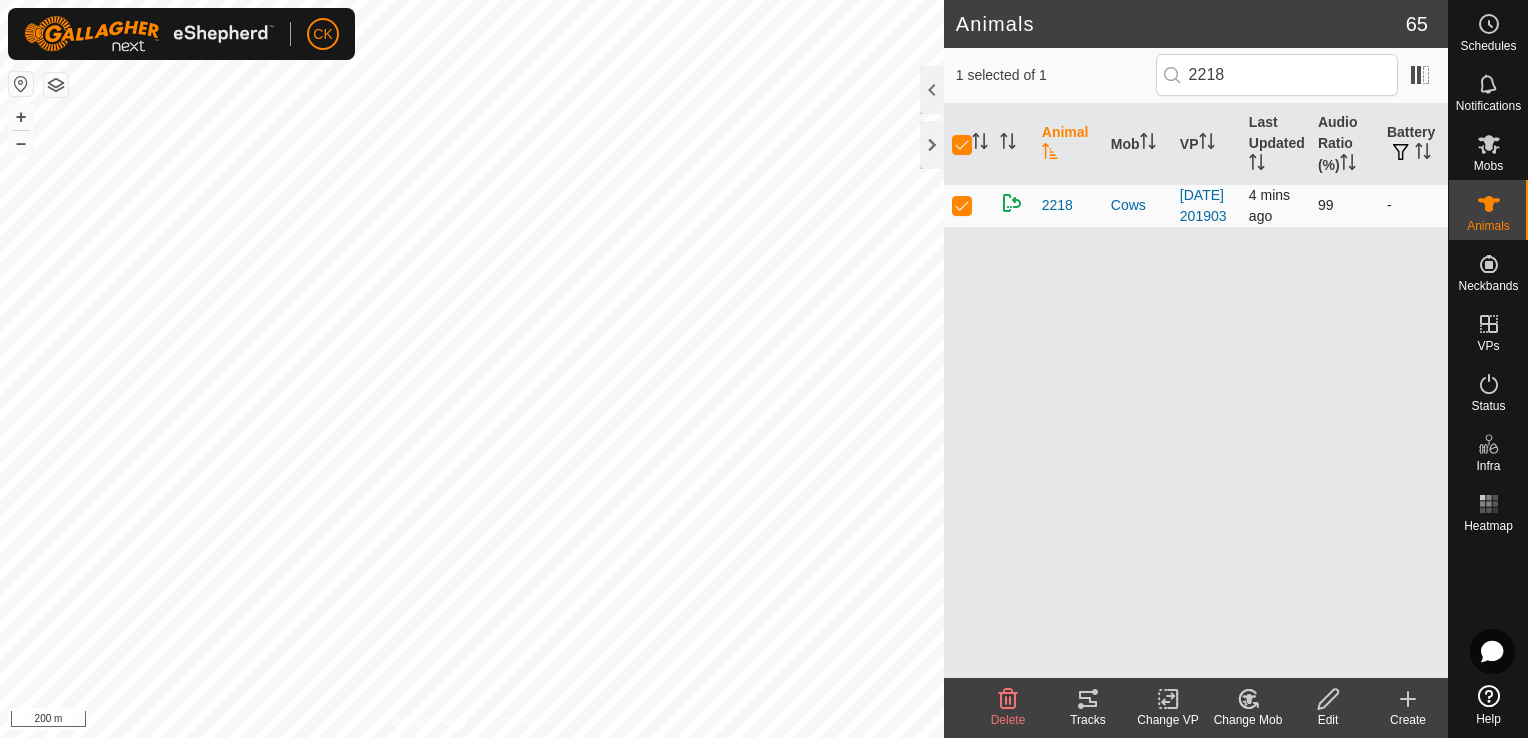click at bounding box center (962, 205) 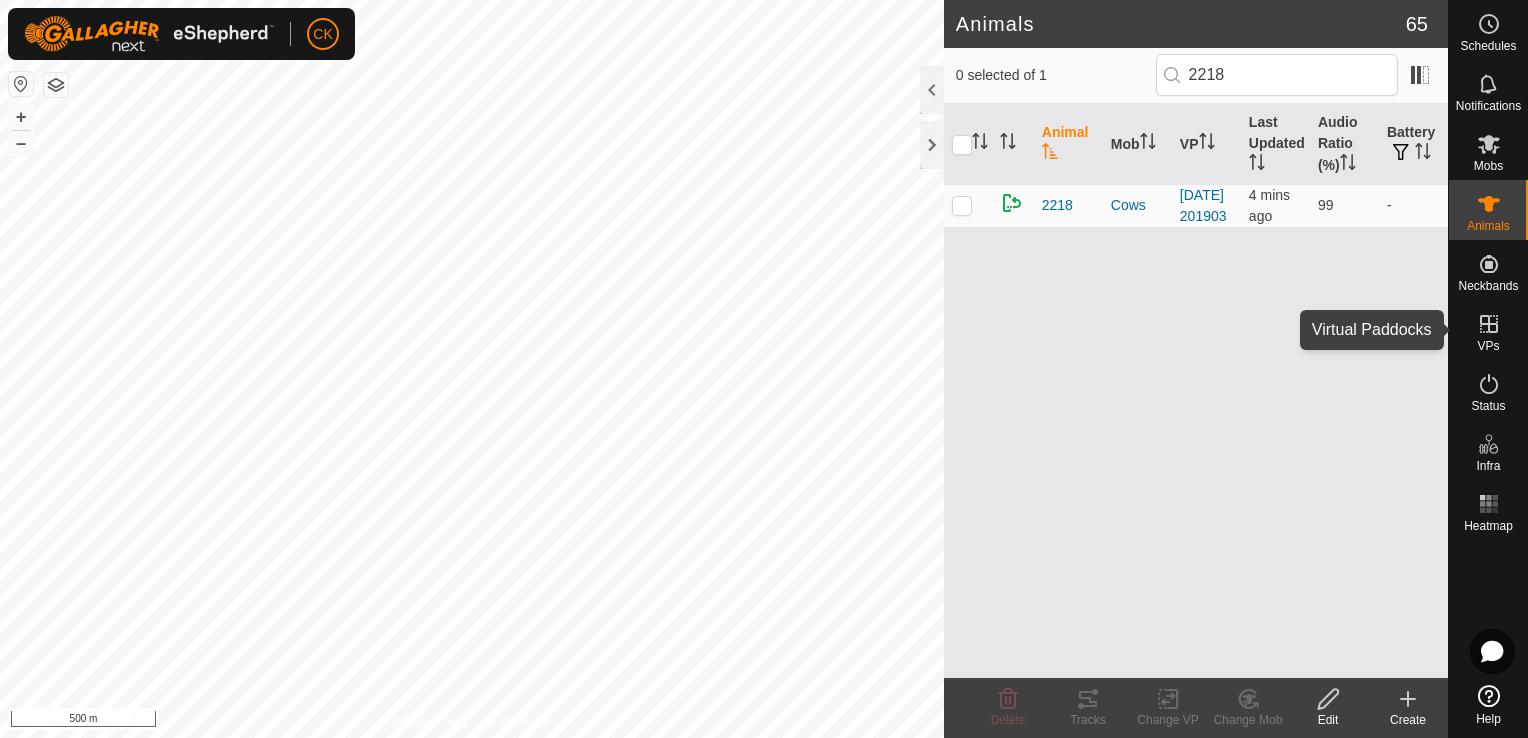 click 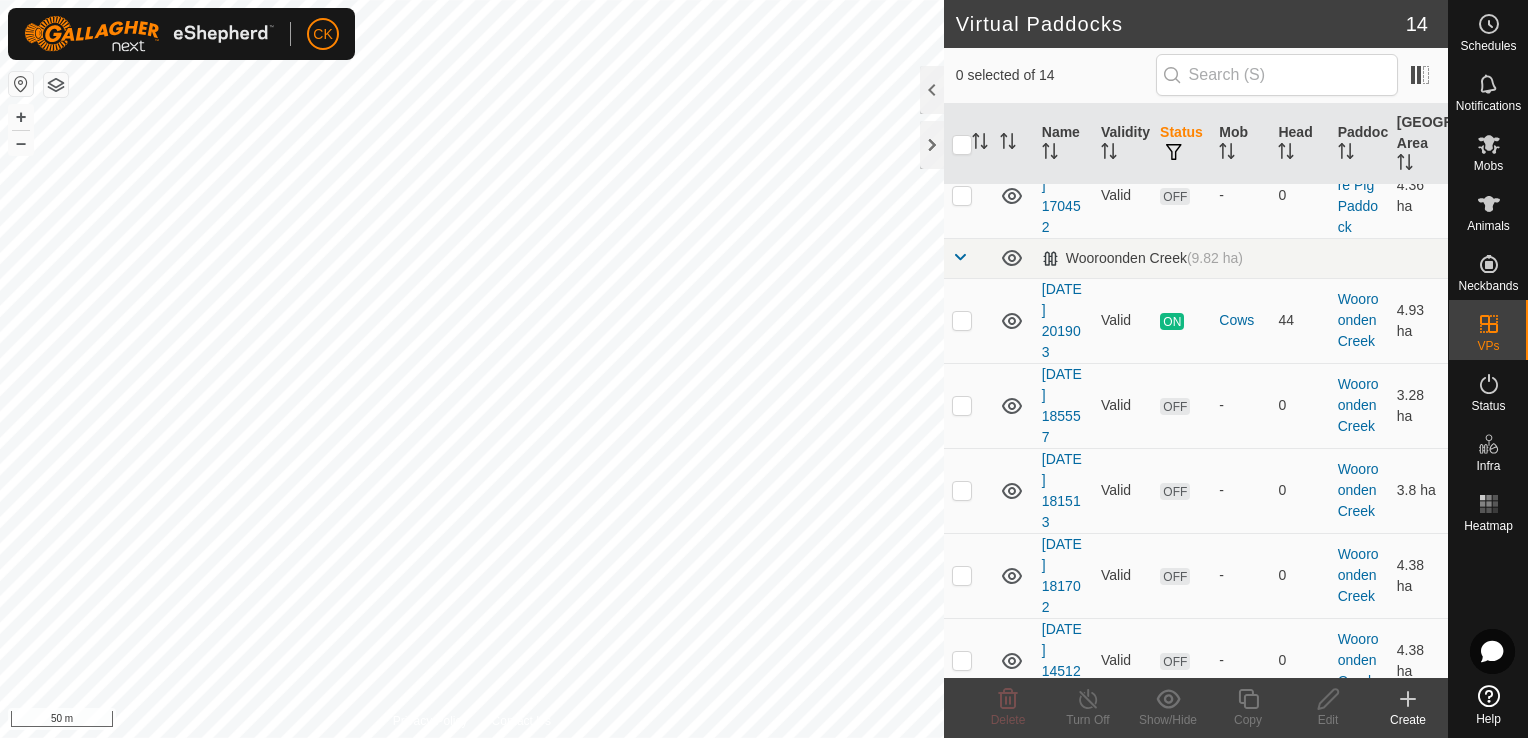 scroll, scrollTop: 400, scrollLeft: 0, axis: vertical 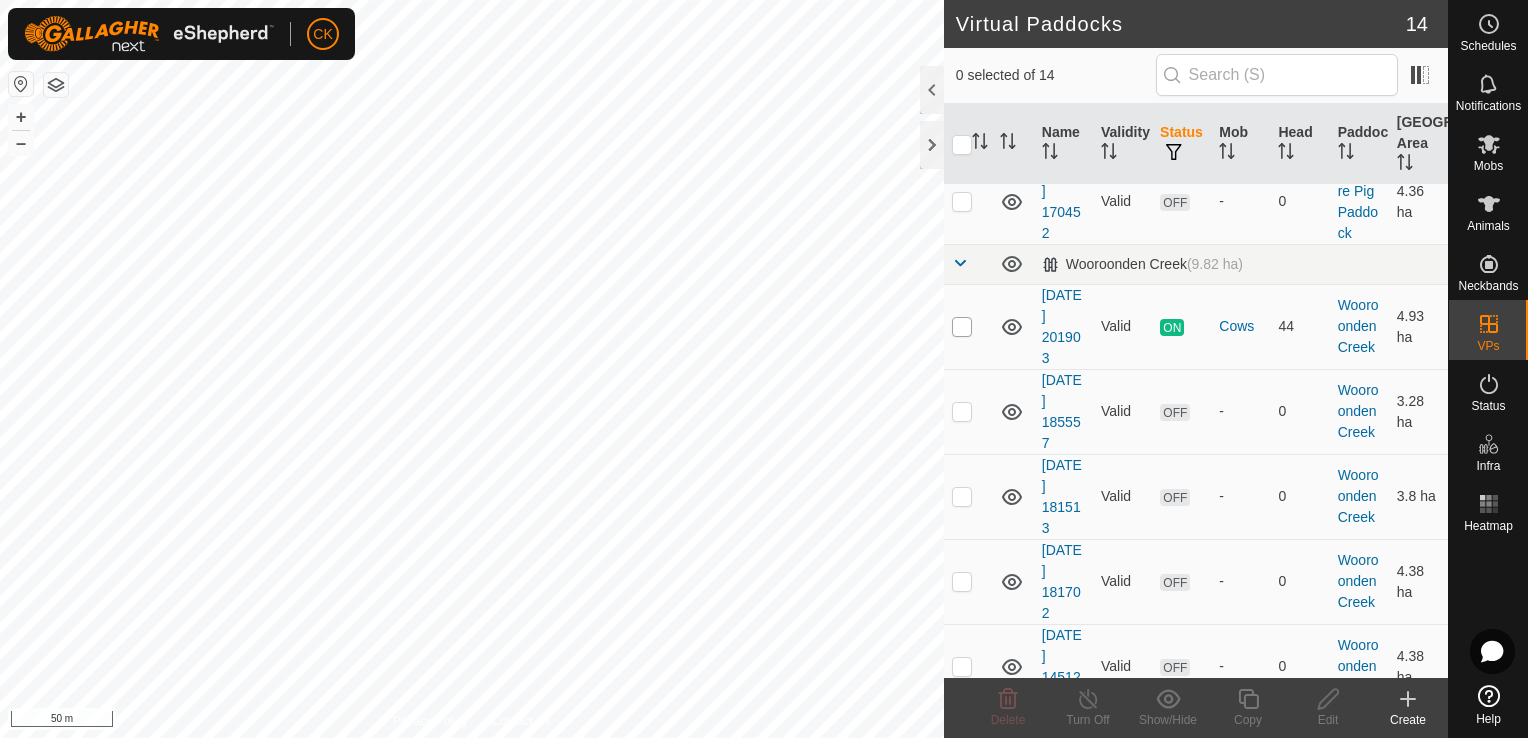 click at bounding box center (962, 327) 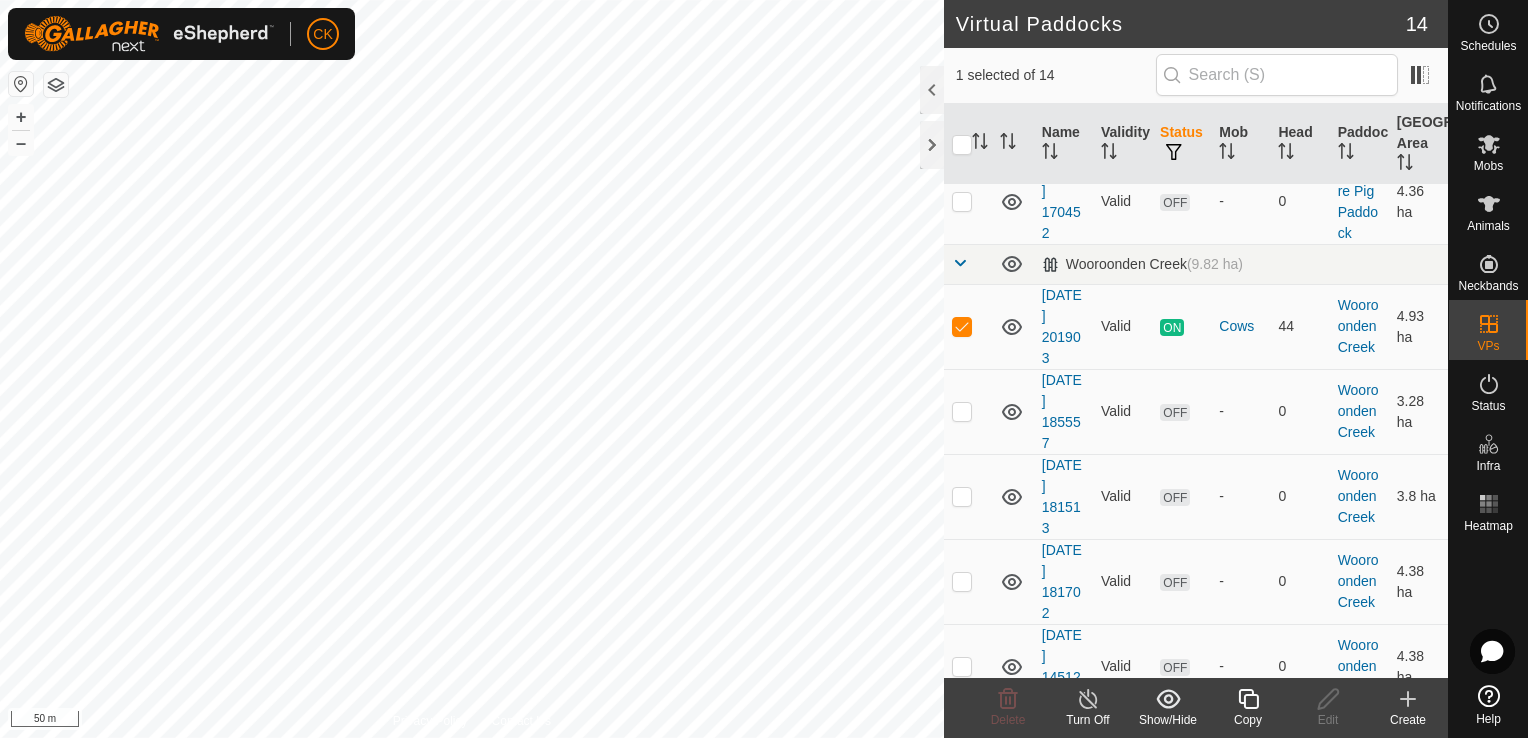 click 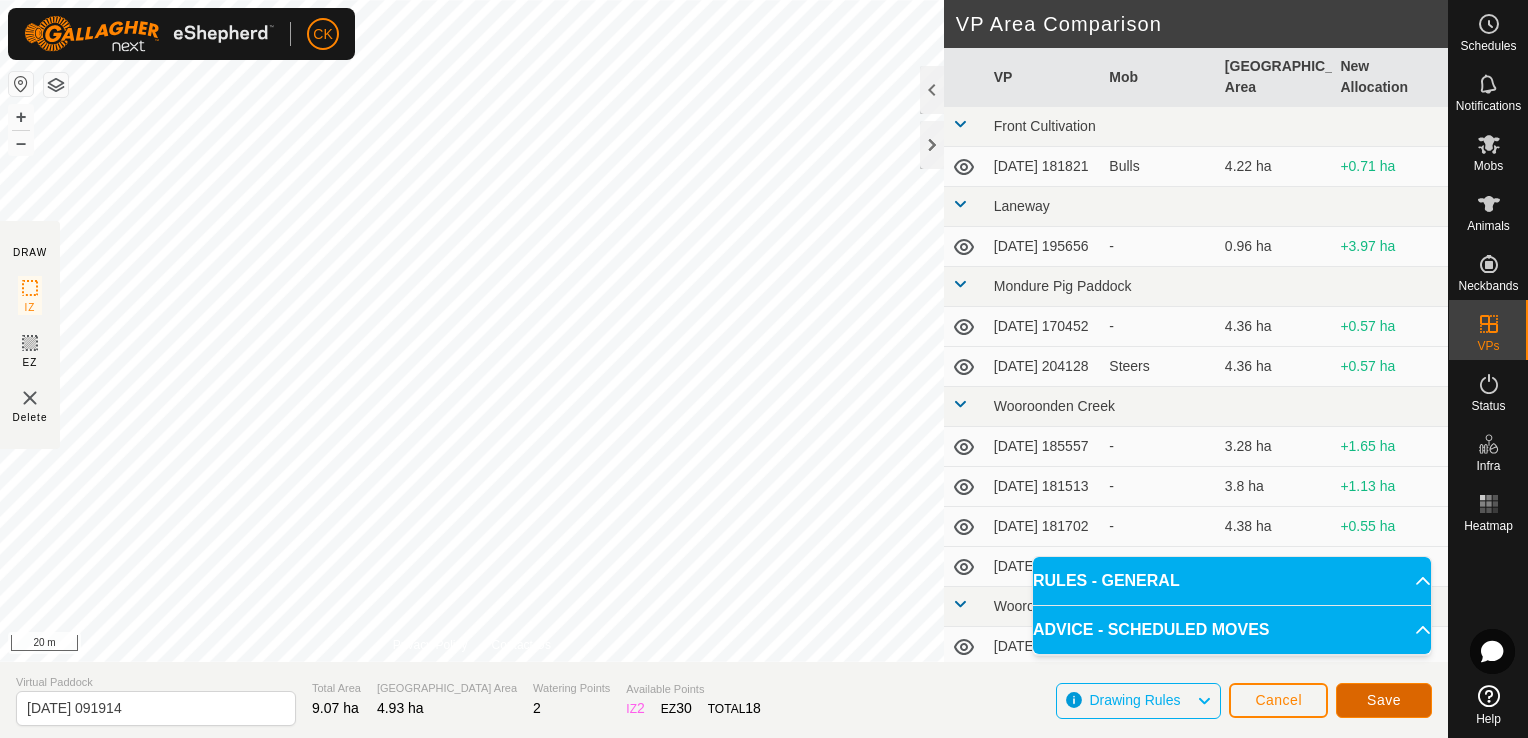click on "Save" 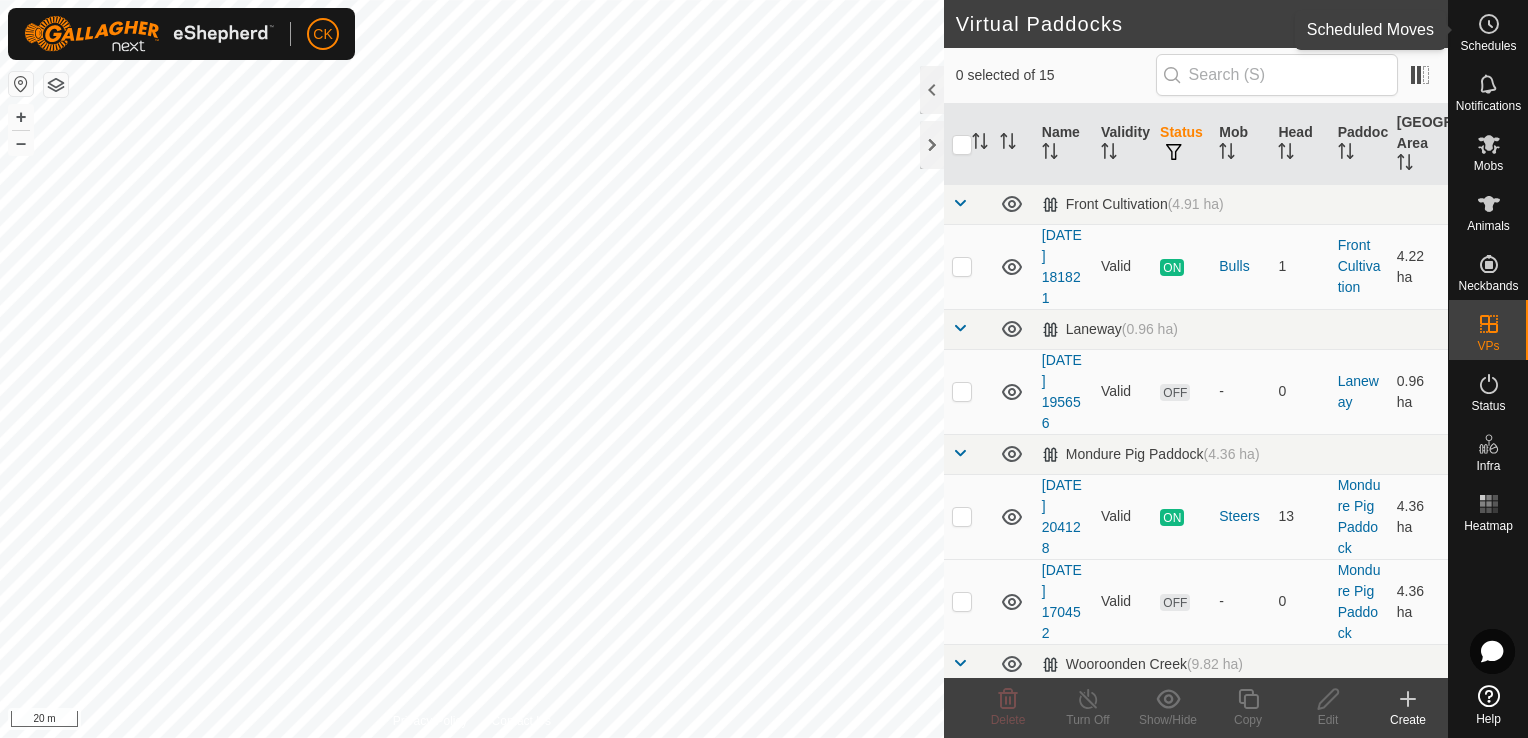 click 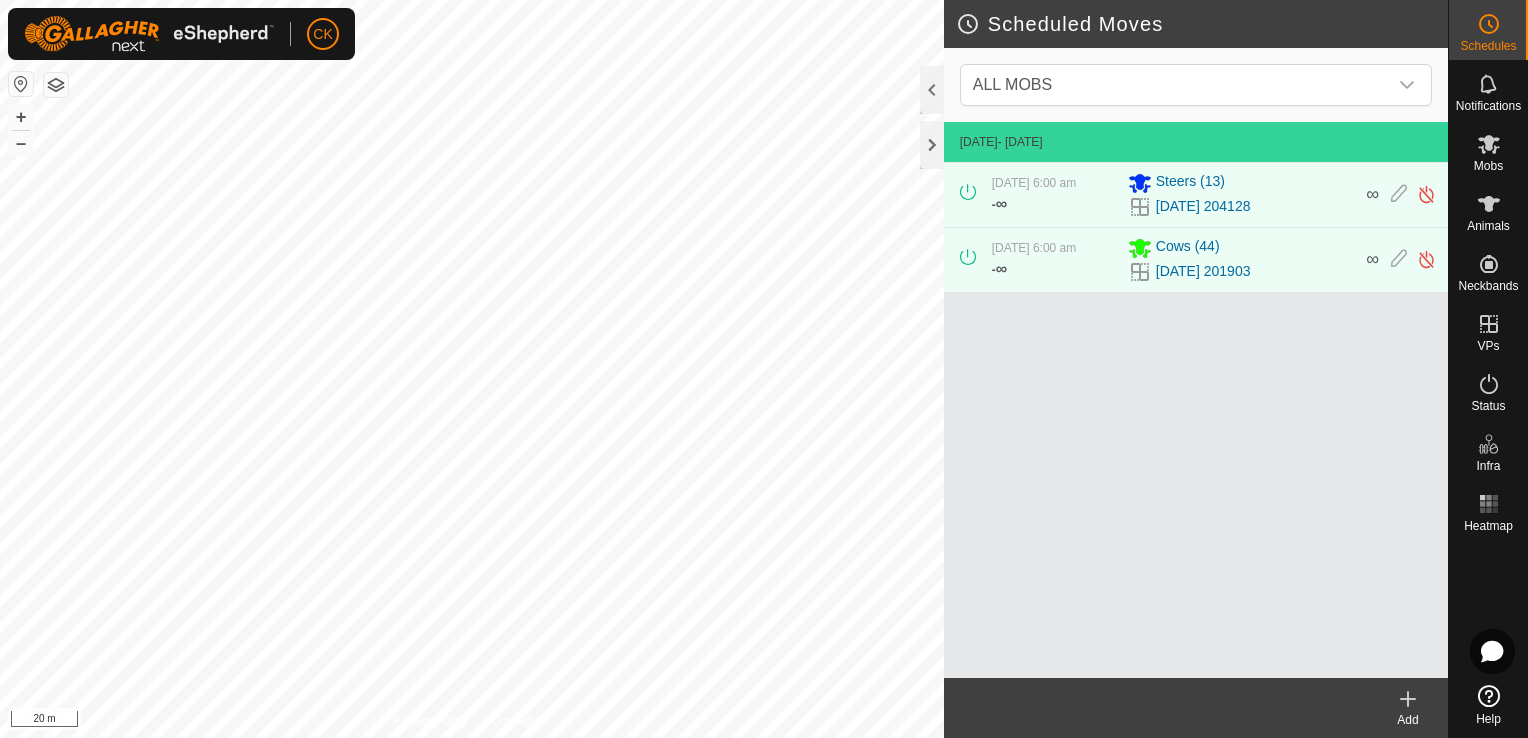 click 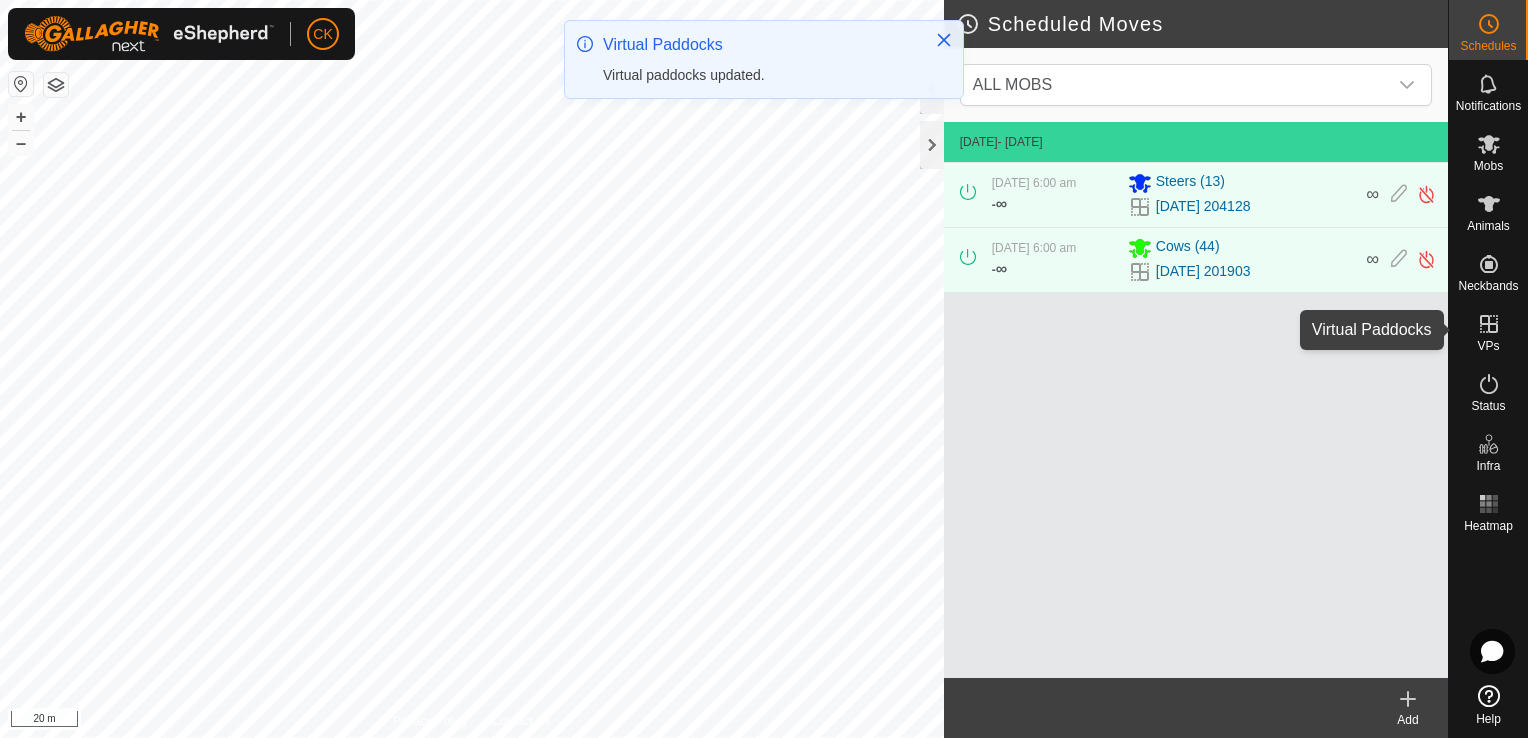 click 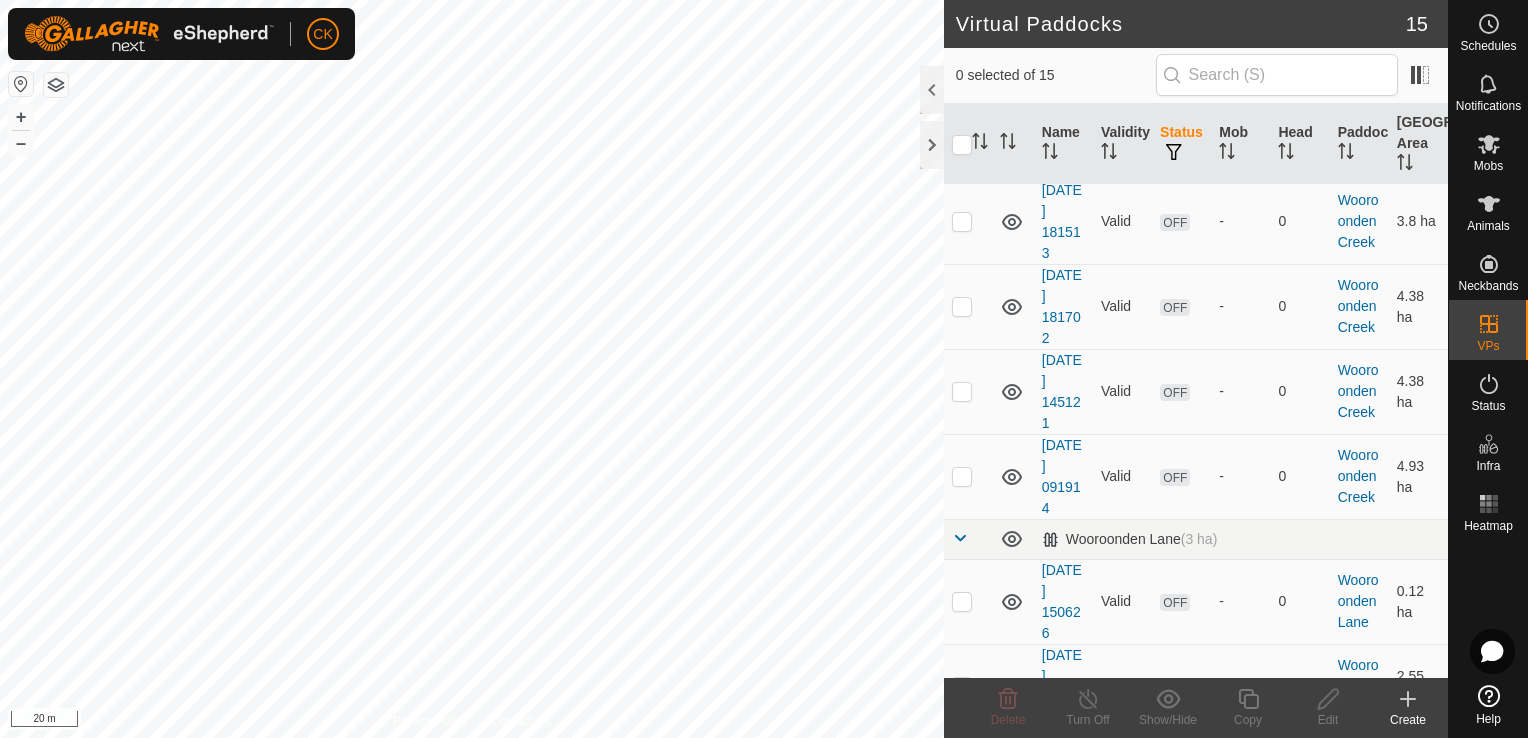 scroll, scrollTop: 719, scrollLeft: 0, axis: vertical 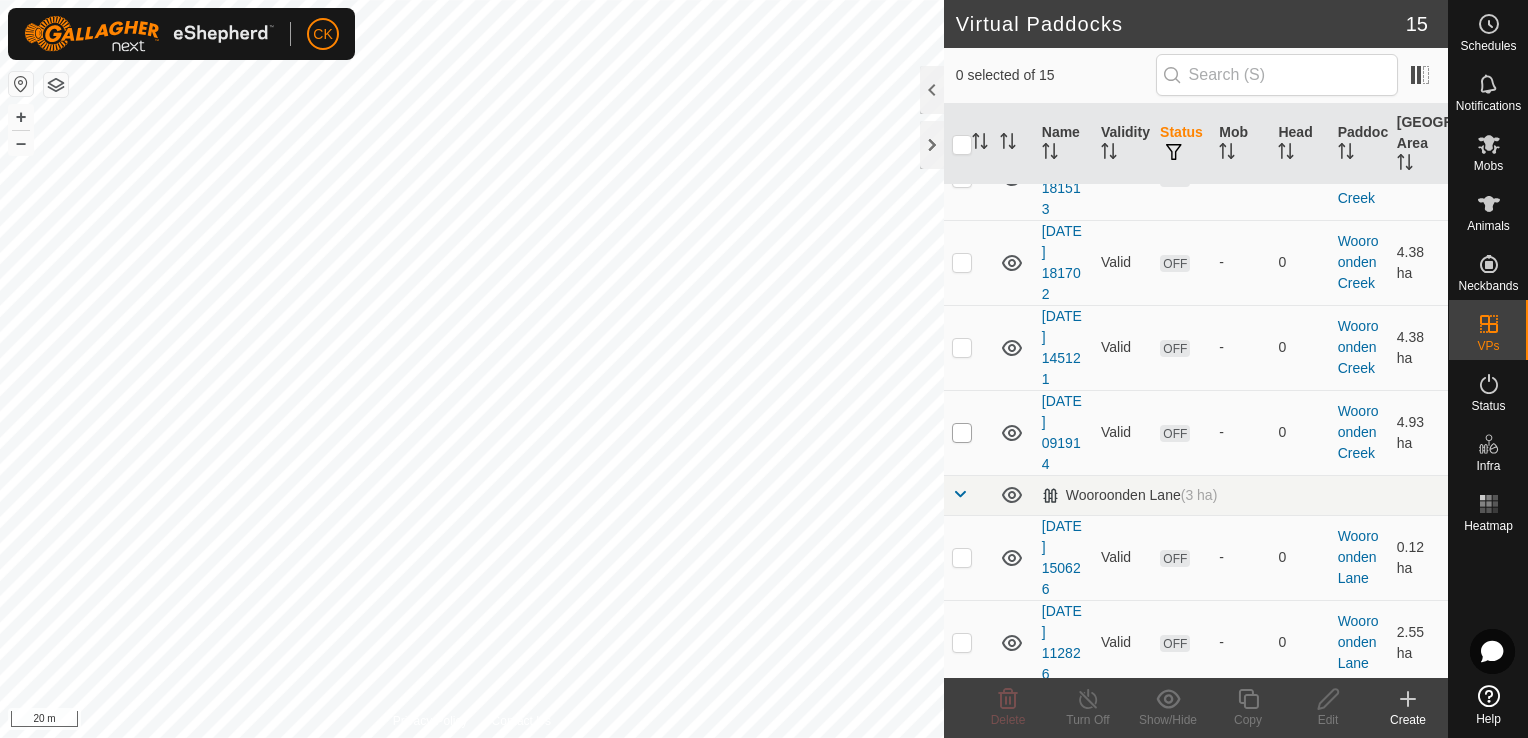 click at bounding box center [962, 433] 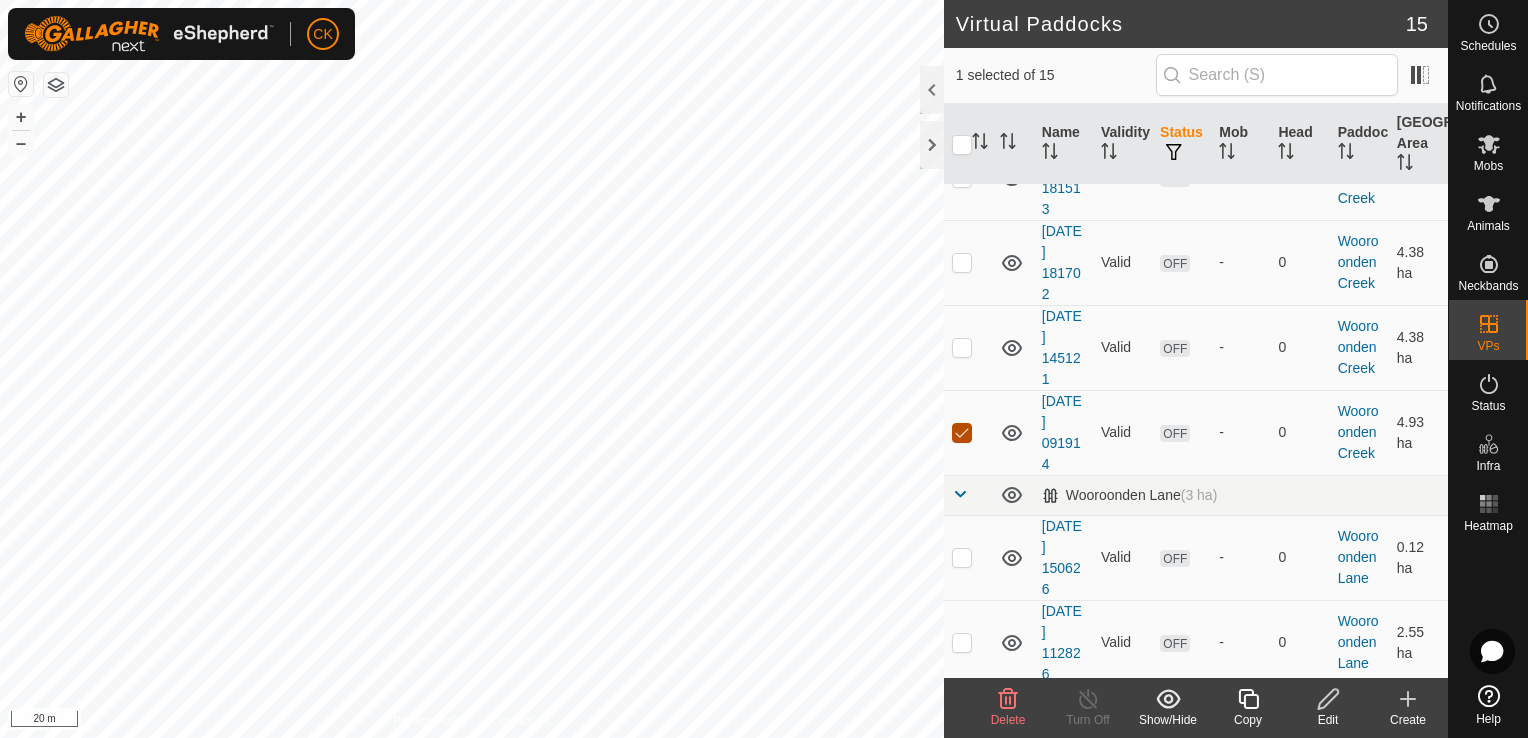 click at bounding box center (962, 433) 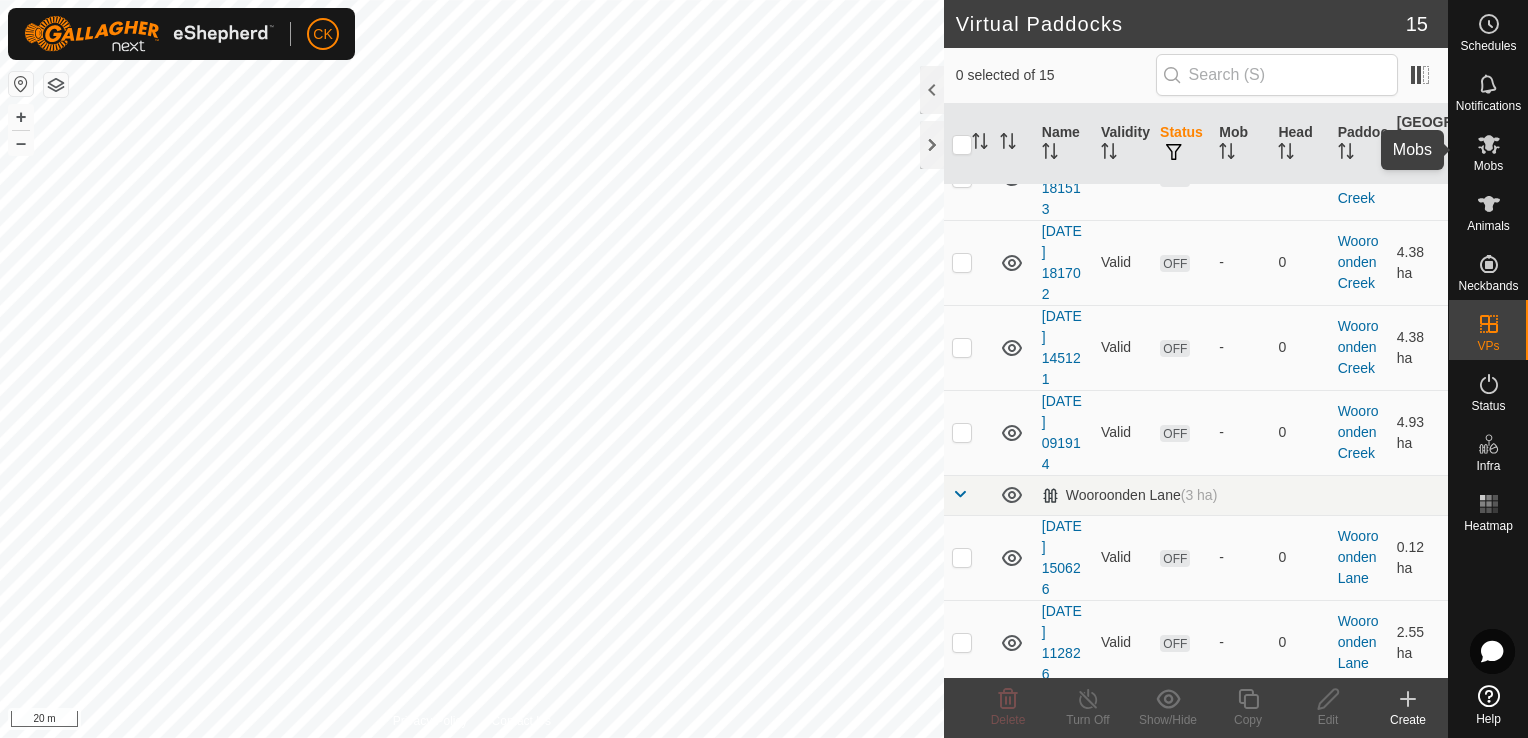 click 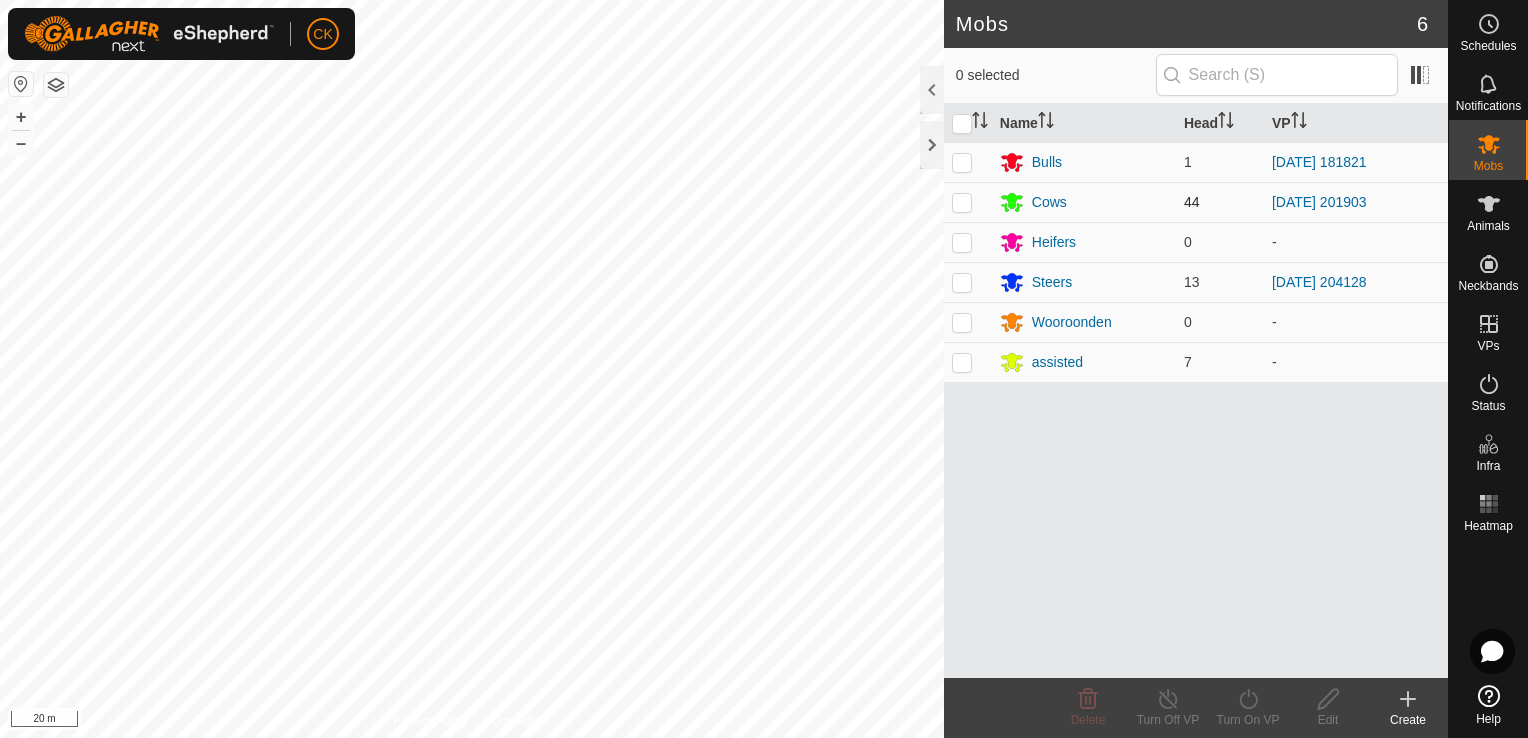 click at bounding box center [962, 202] 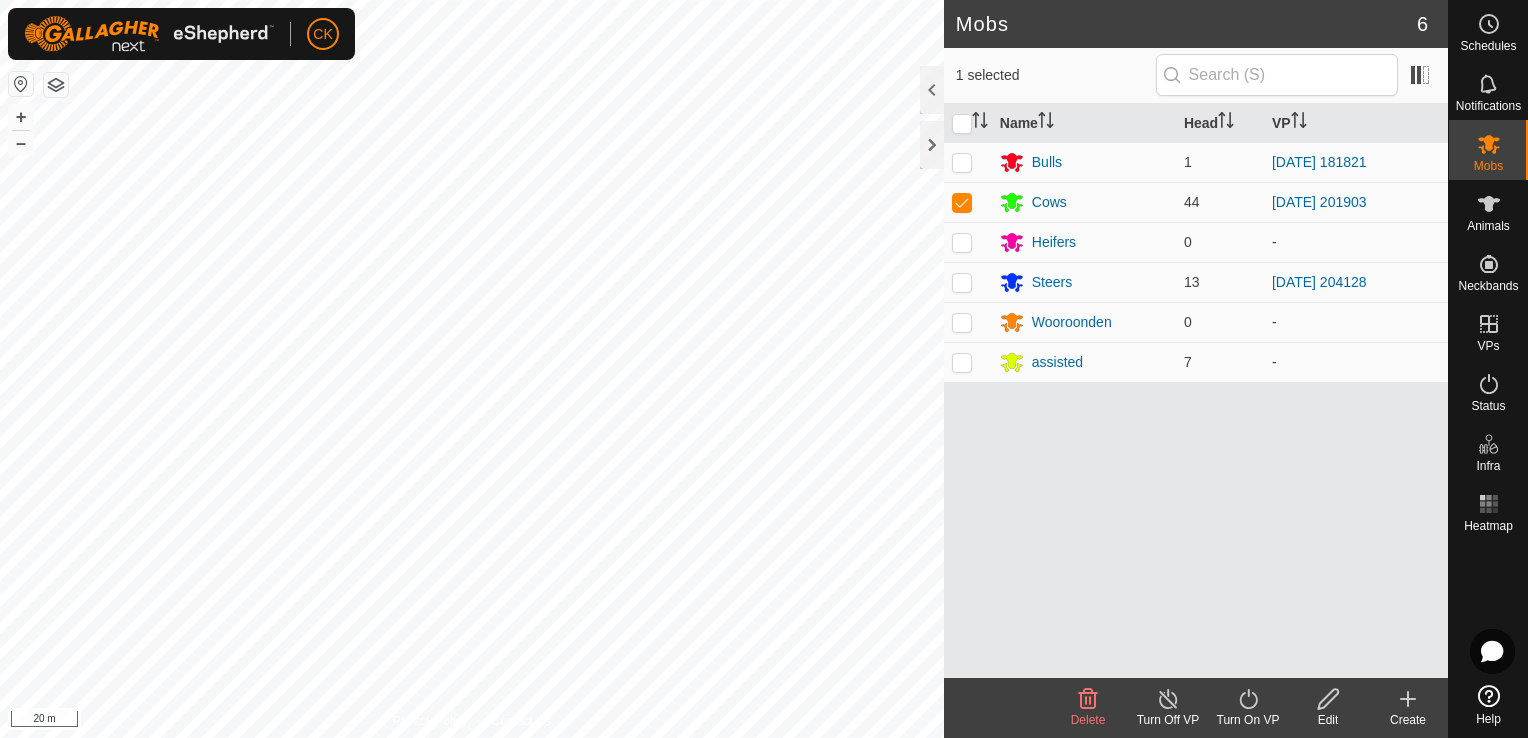click 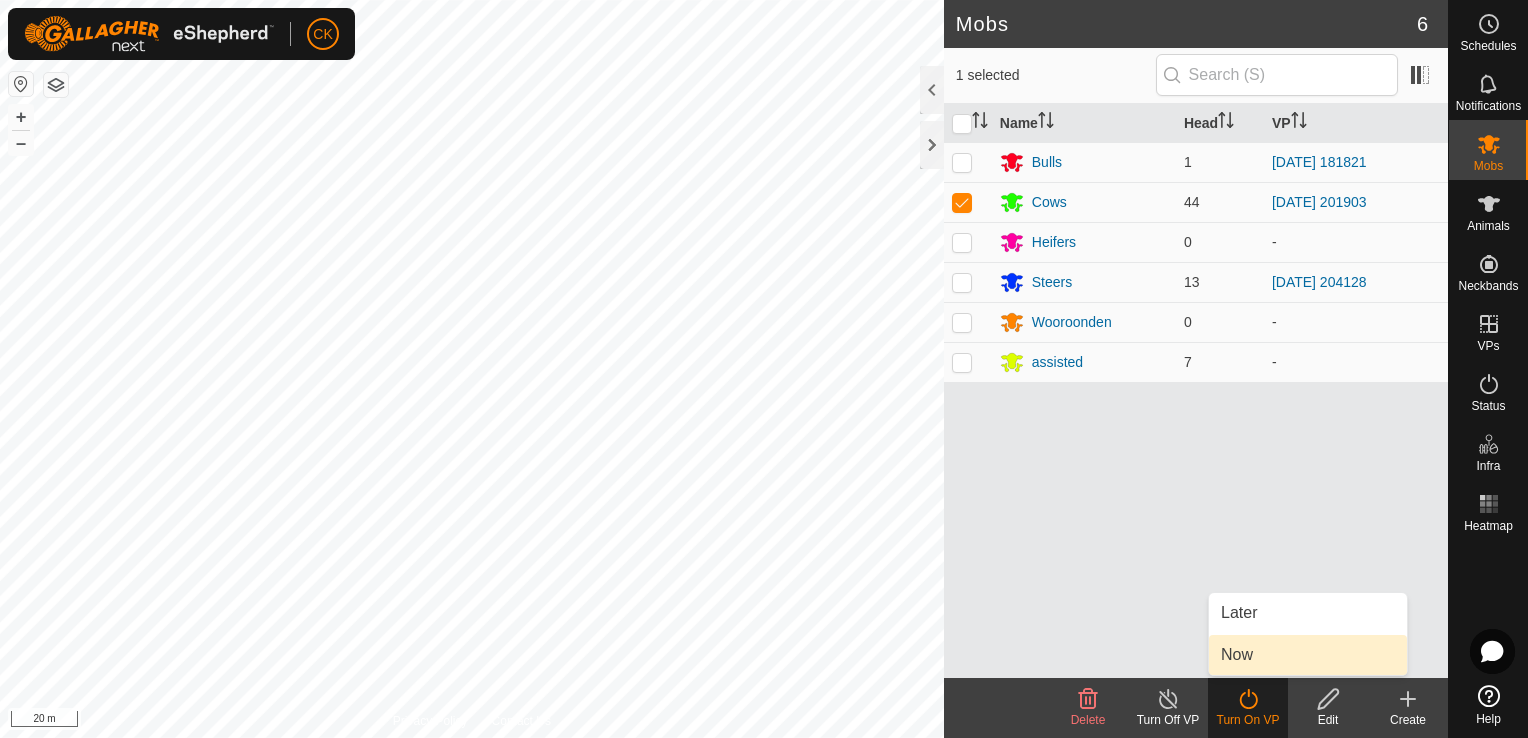 click on "Now" at bounding box center [1308, 655] 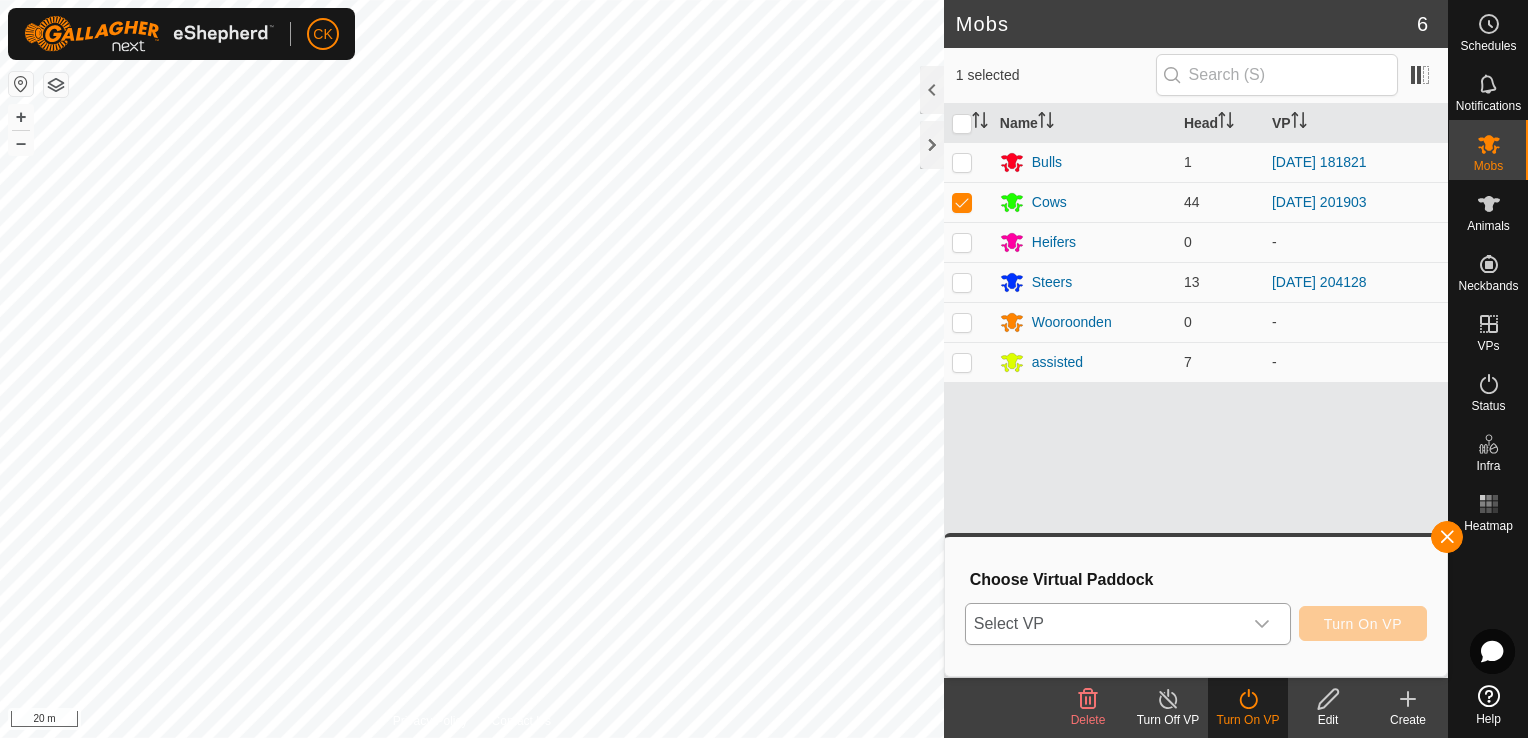 click 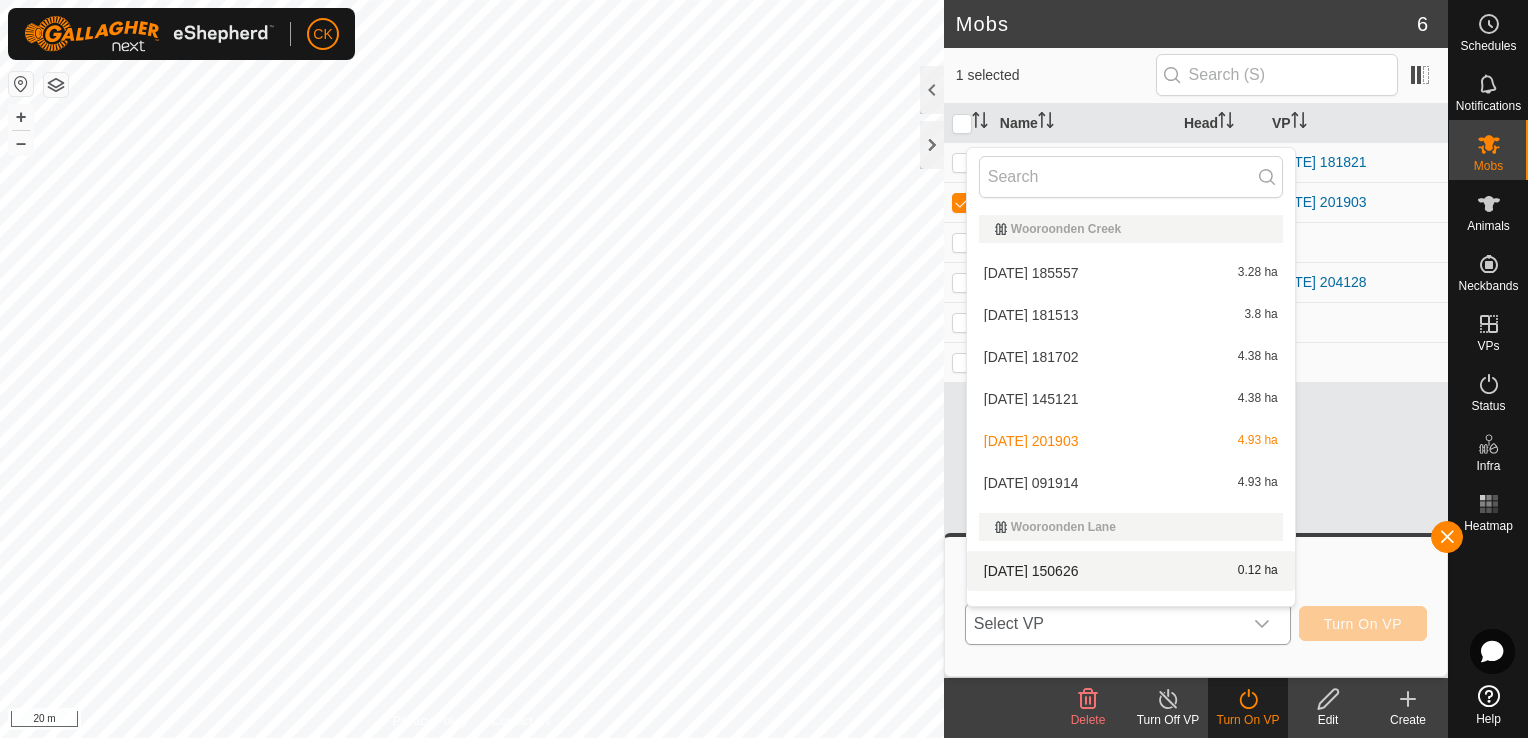scroll, scrollTop: 334, scrollLeft: 0, axis: vertical 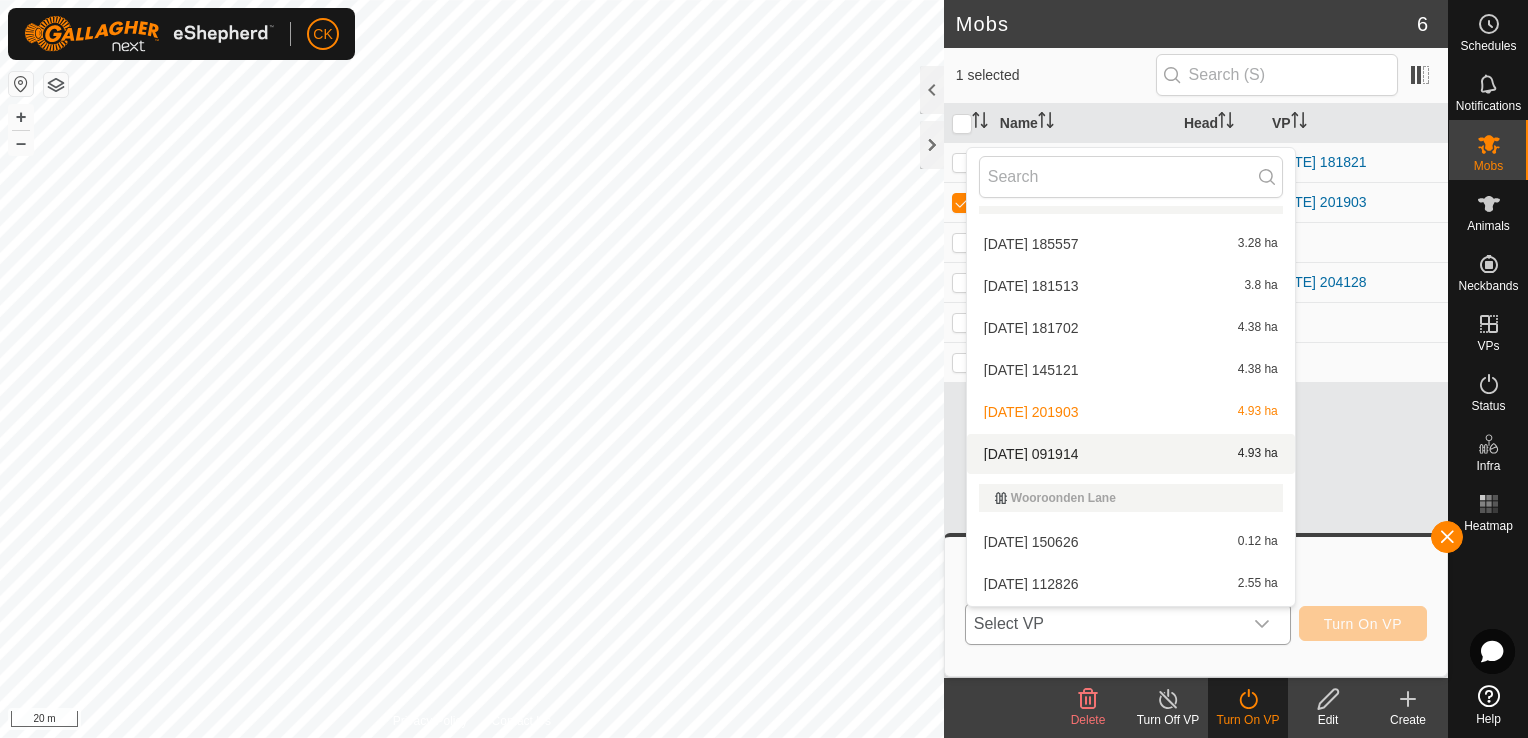 click on "[DATE] 091914  4.93 ha" at bounding box center [1131, 454] 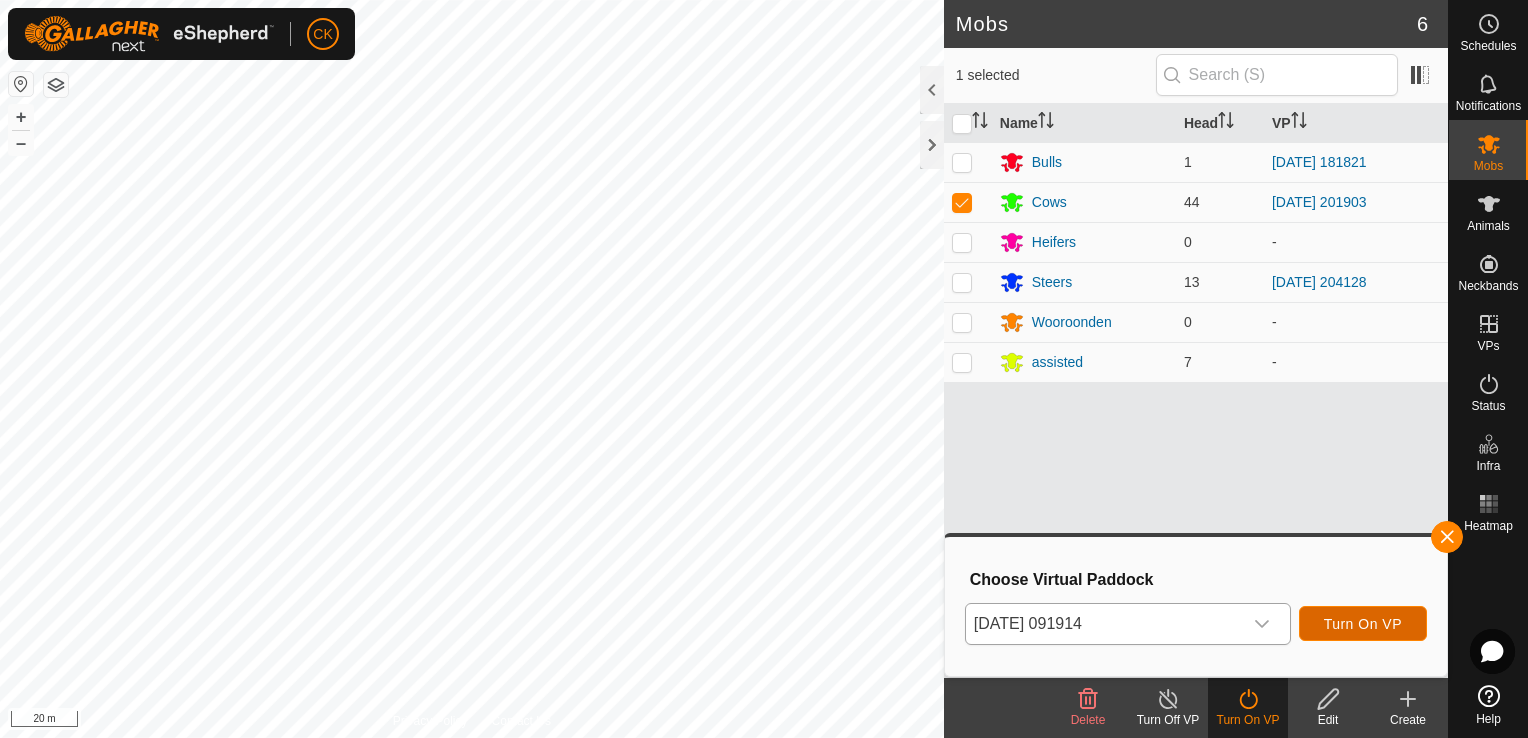 click on "Turn On VP" at bounding box center (1363, 624) 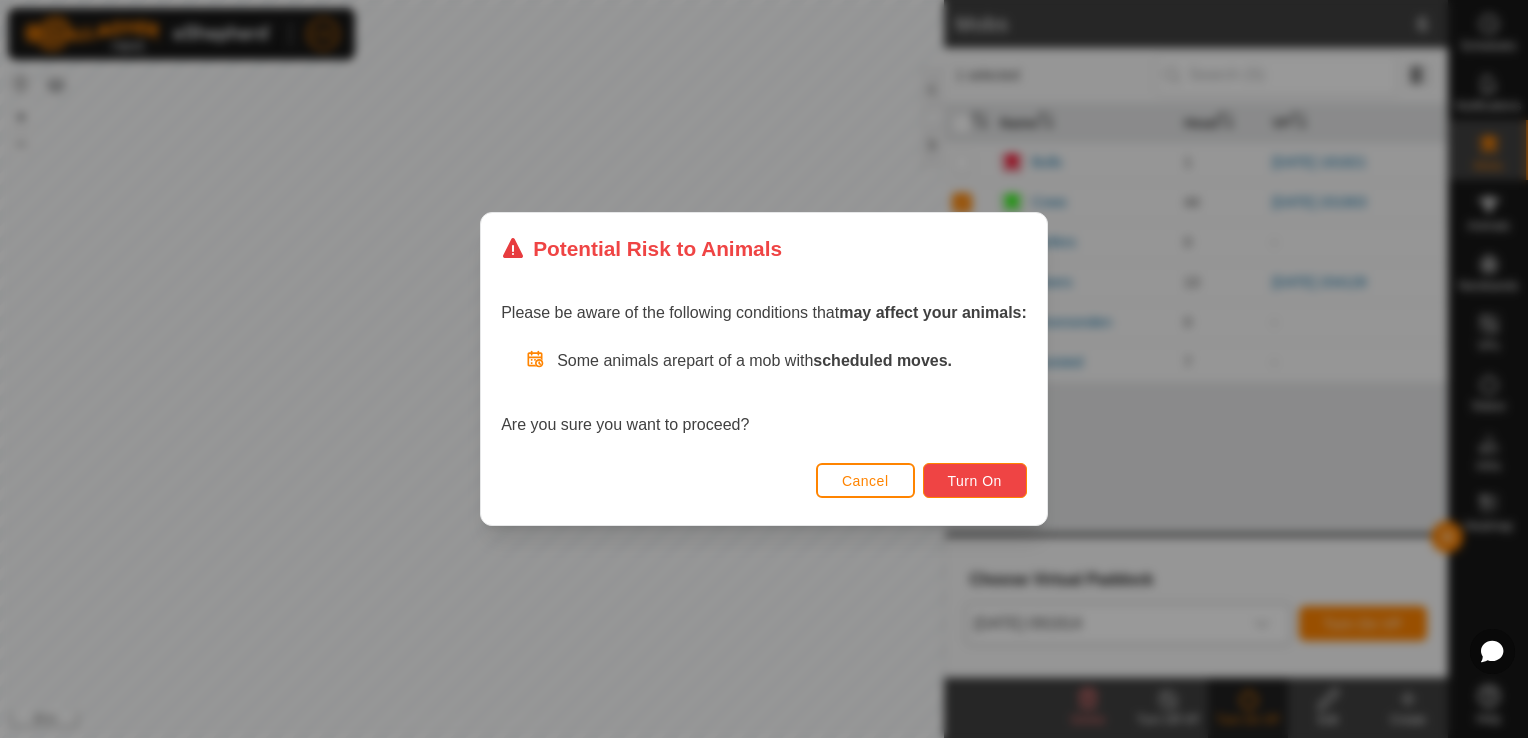 click on "Turn On" at bounding box center [975, 481] 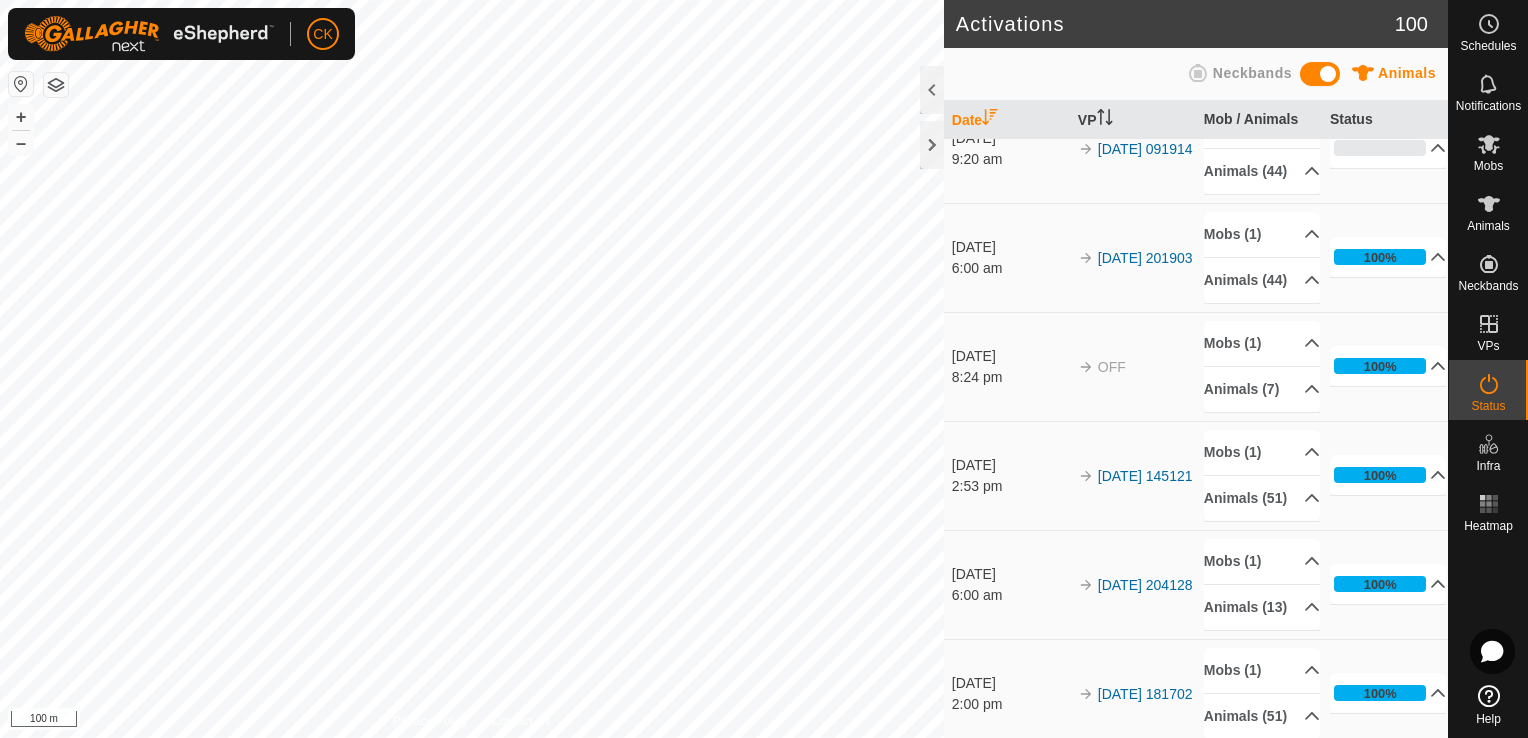 scroll, scrollTop: 0, scrollLeft: 0, axis: both 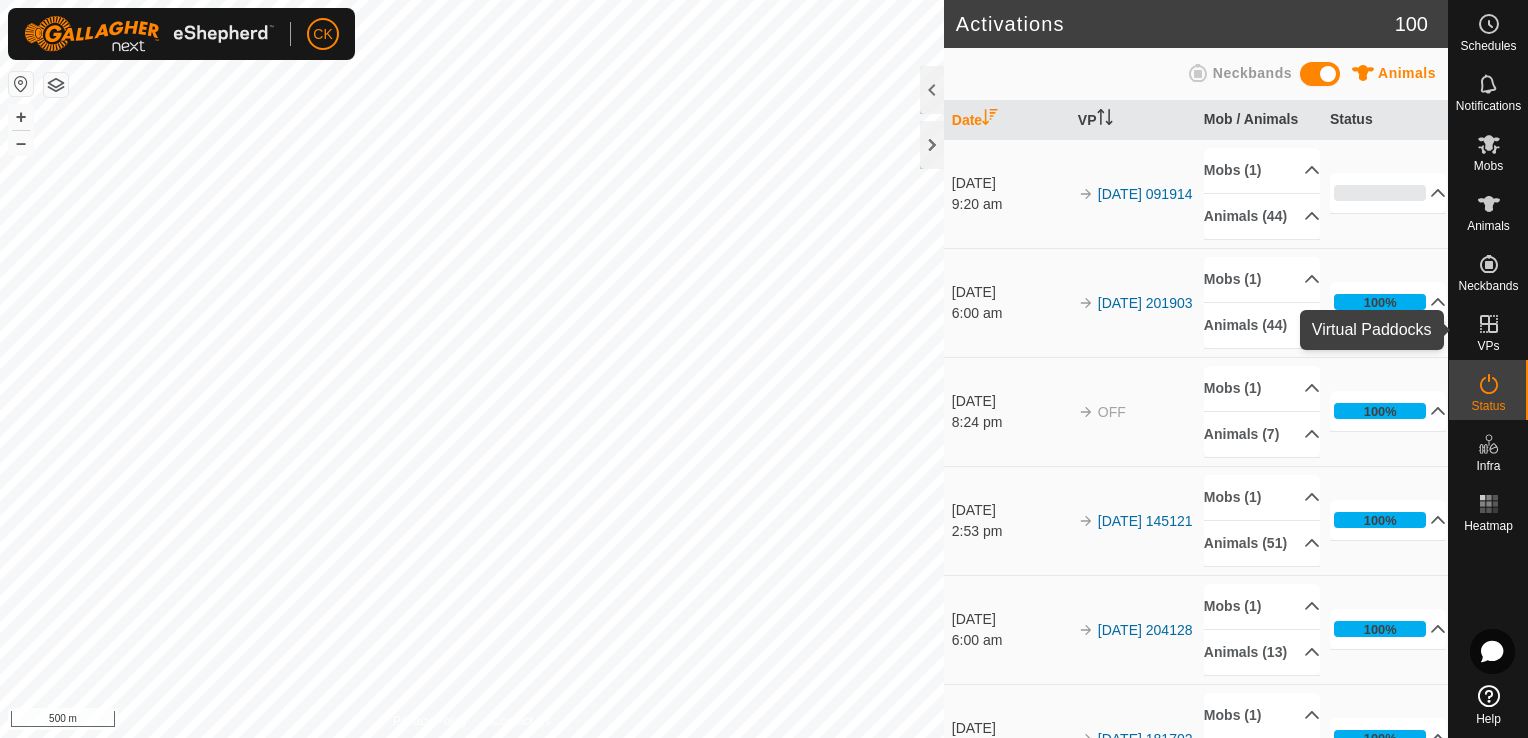 click 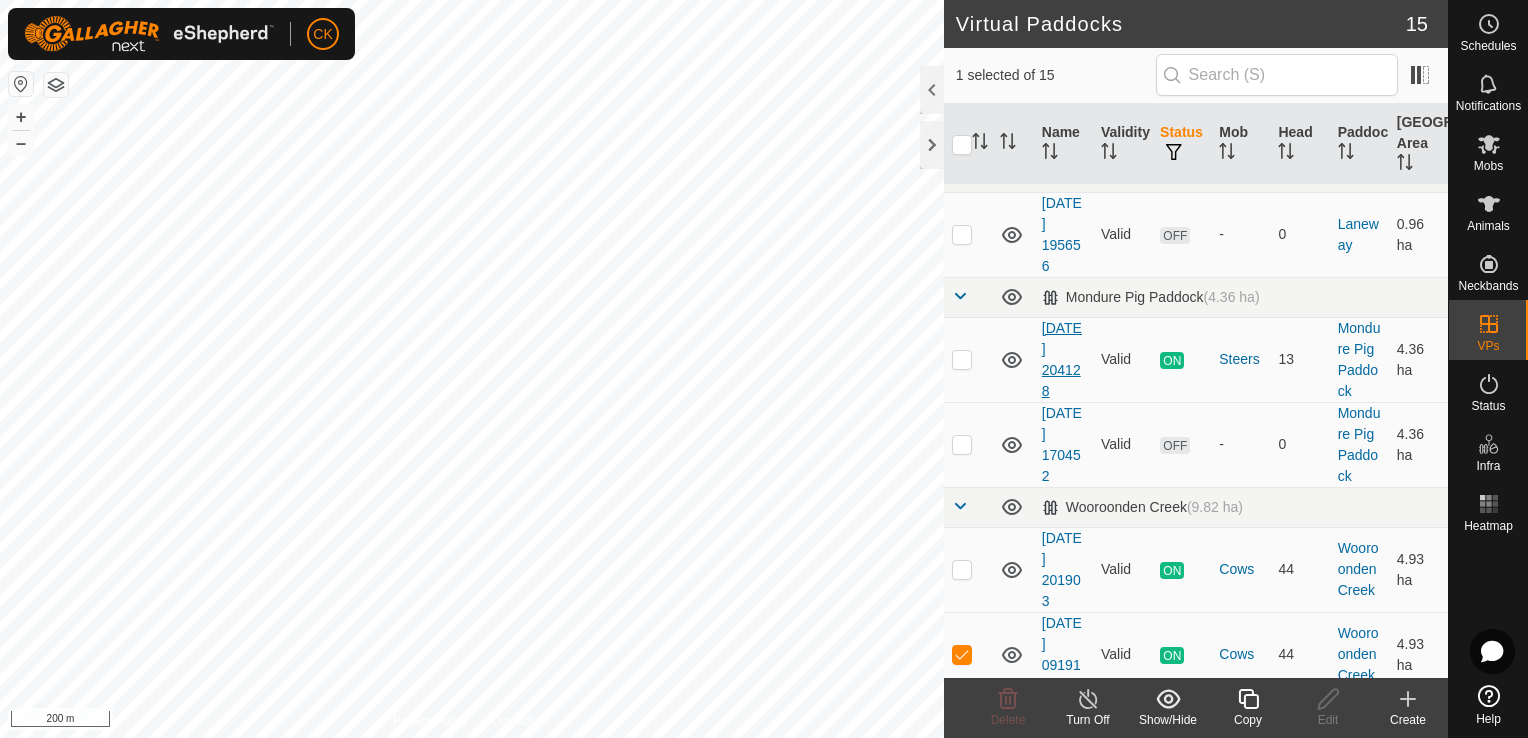 scroll, scrollTop: 200, scrollLeft: 0, axis: vertical 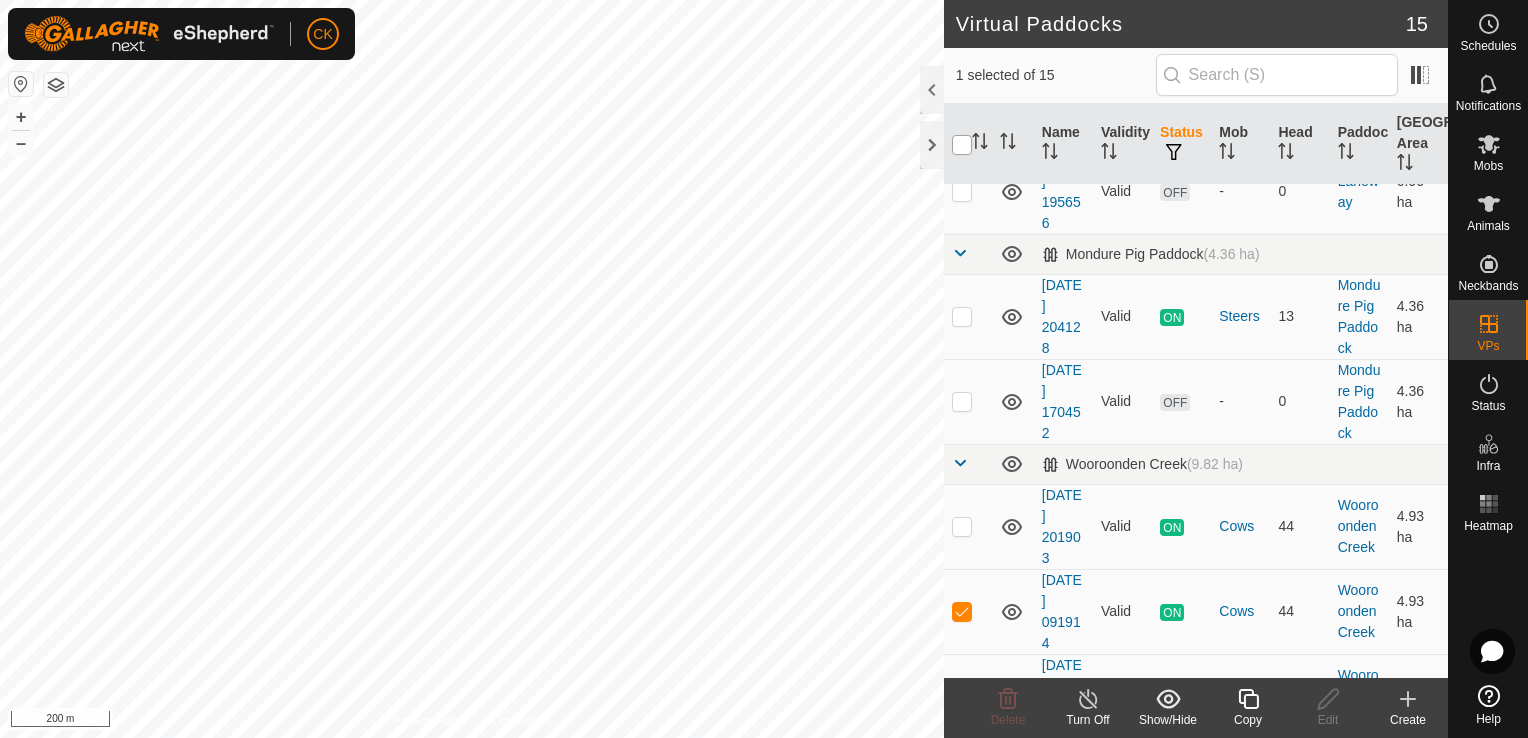 click at bounding box center [962, 145] 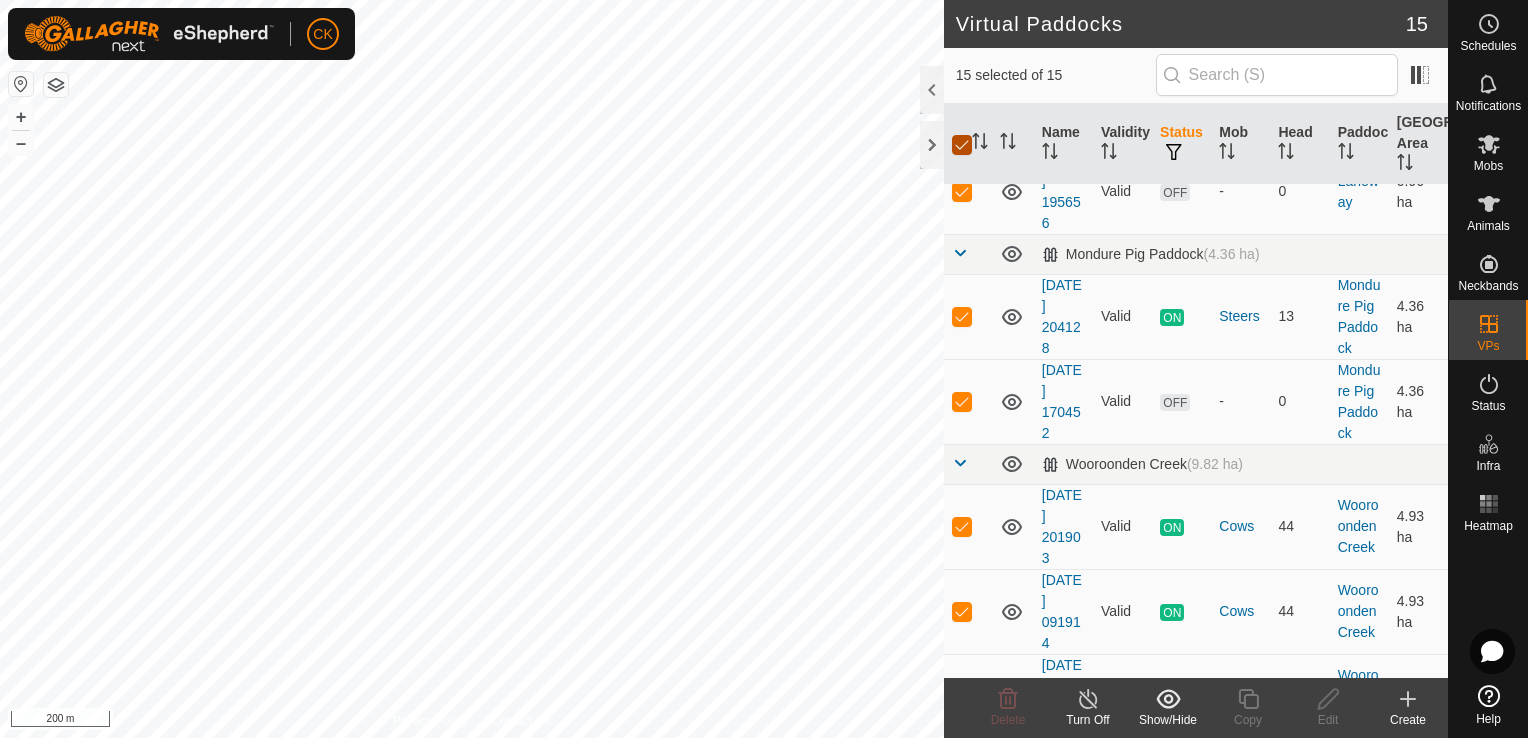 click at bounding box center (962, 145) 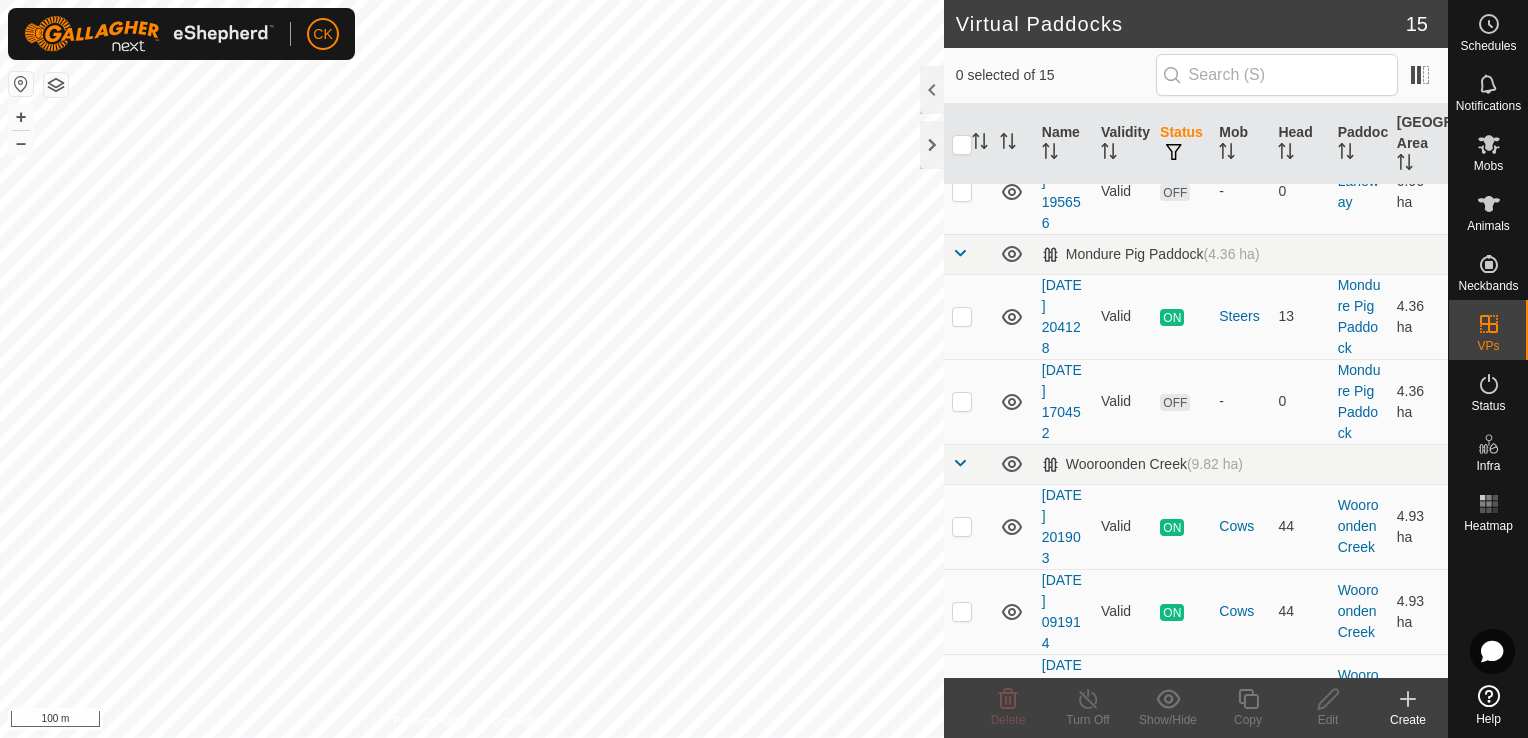 click 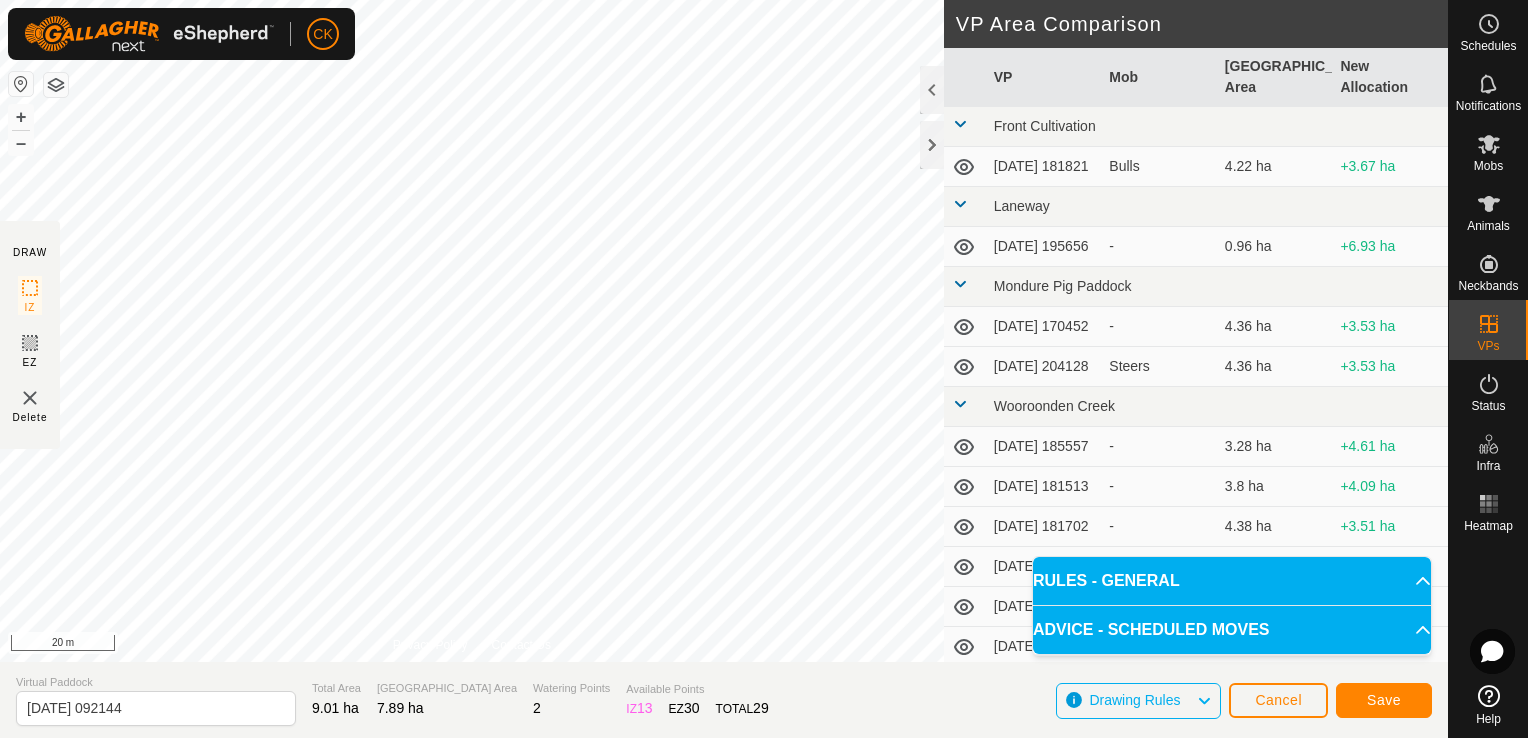 click on "CK Schedules Notifications Mobs Animals Neckbands VPs Status Infra Heatmap Help DRAW IZ EZ Delete Privacy Policy Contact Us + – ⇧ i 20 m VP Area Comparison     VP   Mob   Grazing Area   New Allocation  Front Cultivation  [DATE] 181821   Bulls   4.22 ha  +3.67 ha Laneway  [DATE] 195656  -  0.96 ha  +6.93 ha Mondure Pig Paddock  [DATE] 170452  -  4.36 ha  +3.53 ha  [DATE] 204128   Steers   4.36 ha  +3.53 ha [GEOGRAPHIC_DATA]  [DATE] 185557  -  3.28 ha  +4.61 ha  [DATE] 181513  -  3.8 ha  +4.09 ha  [DATE] 181702  -  4.38 ha  +3.51 ha  [DATE] 145121  -  4.38 ha  +3.51 ha  [DATE] 201903   Cows   4.93 ha  +2.96 ha  [DATE] 091914   Cows   4.93 ha  +2.96 ha [GEOGRAPHIC_DATA]  [DATE] [DATE]  0.12 ha  +7.77 ha  [DATE] 112826  -  2.55 ha  +5.34 ha  [DATE] 114821  -  2.59 ha  +5.3 ha  [DATE] 182751  -  0.06 ha  +7.83 ha  [DATE] 184826  -  0.02 ha  +7.87 ha Virtual Paddock [DATE] 092144 Total Area 9.01 ha [GEOGRAPHIC_DATA] Area 7.89 ha Watering Points 2" at bounding box center (764, 369) 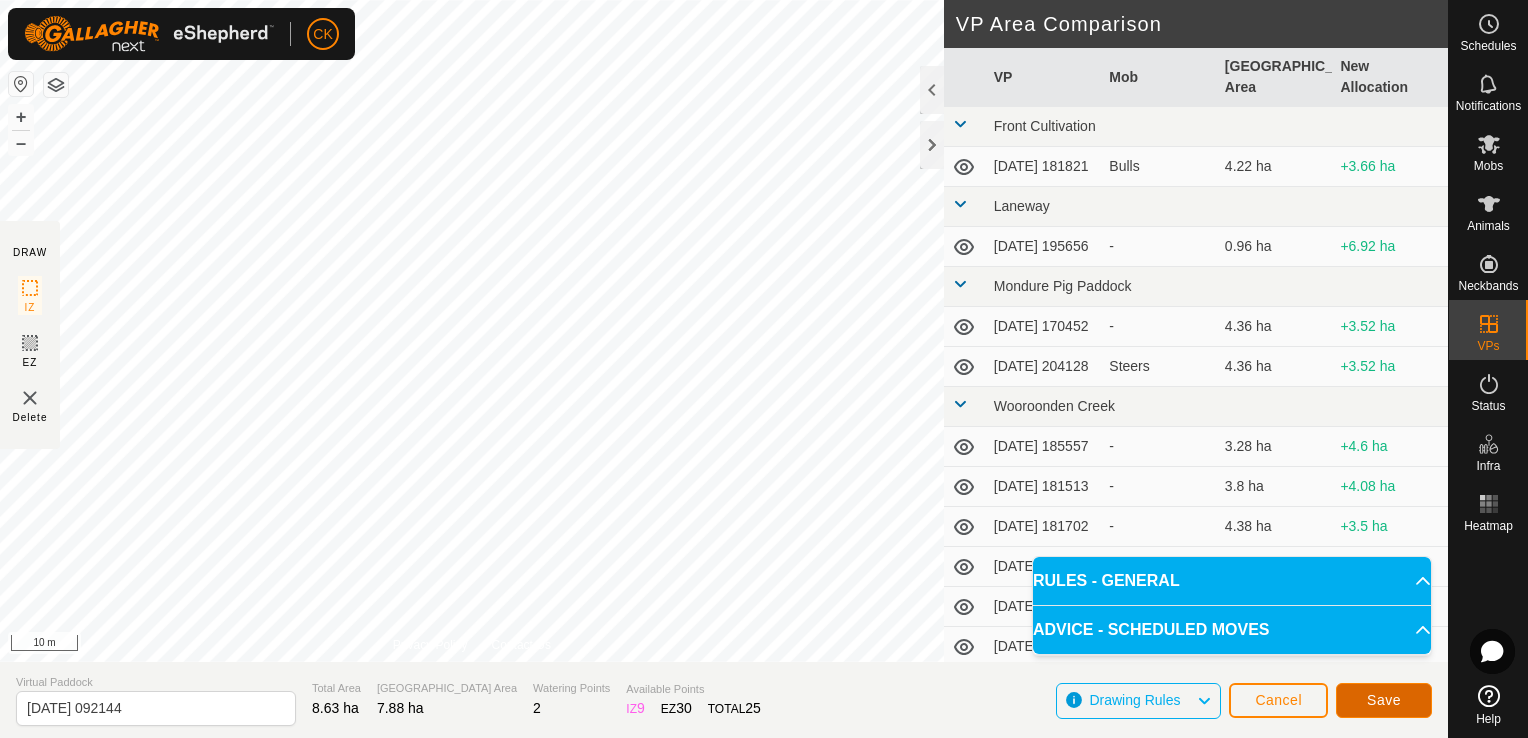 click on "Save" 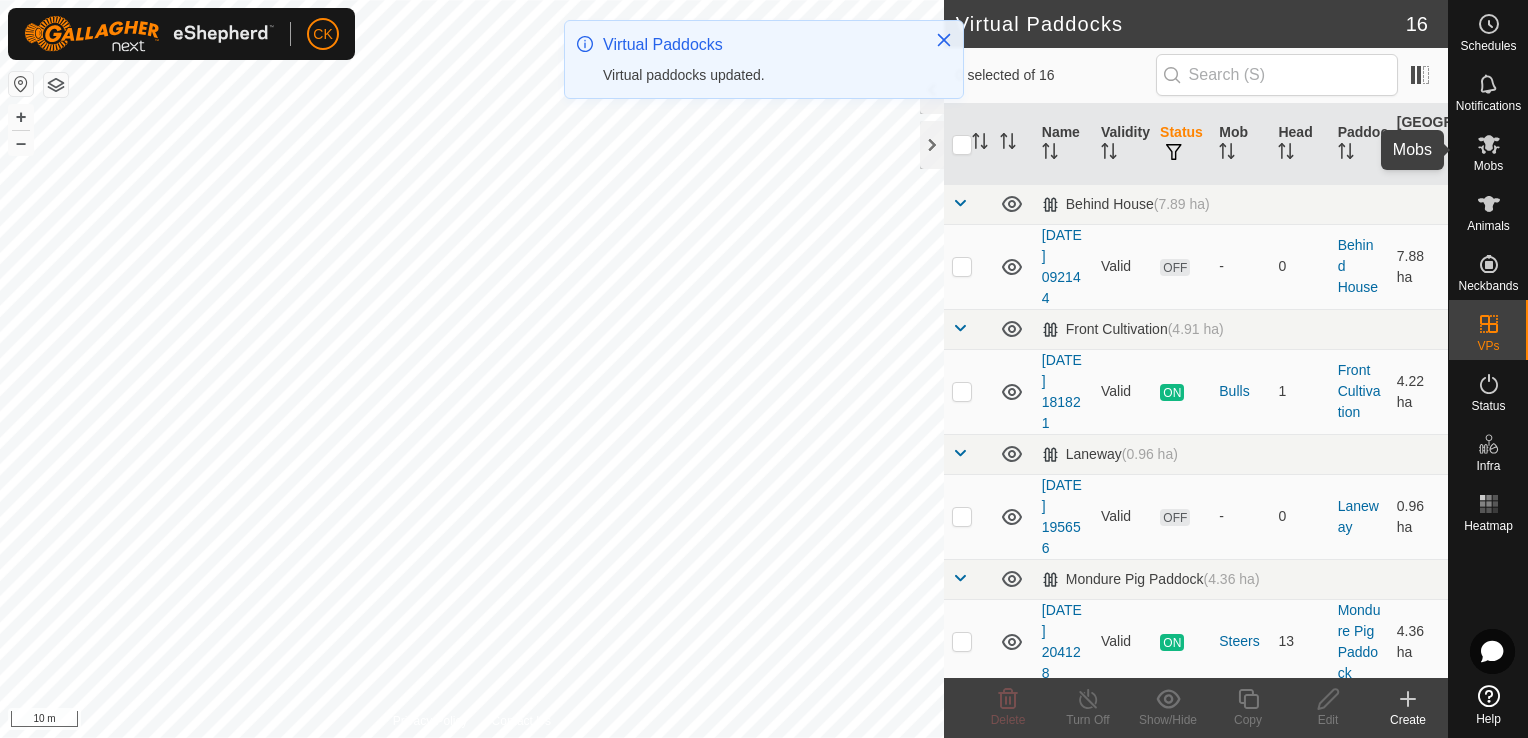 click 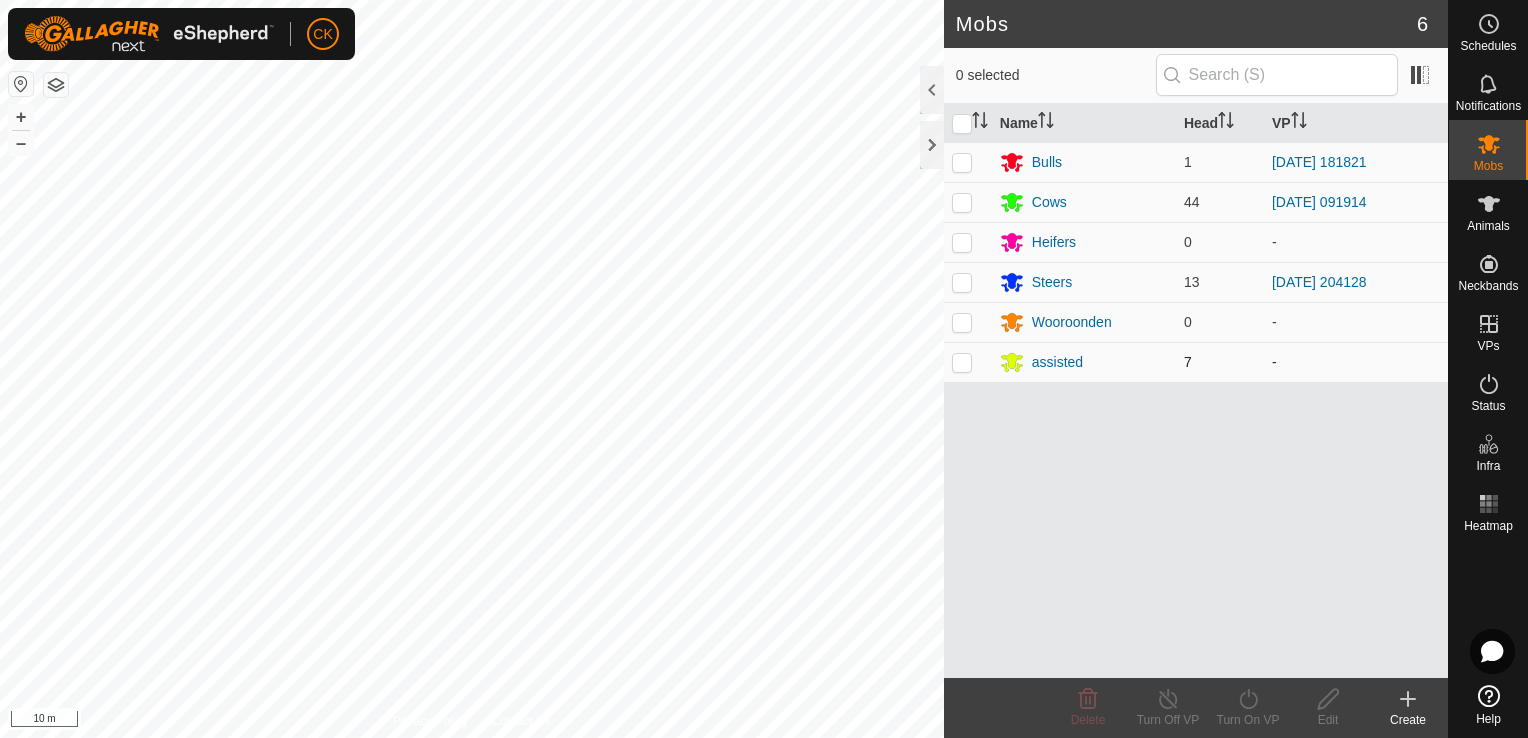 click at bounding box center [962, 362] 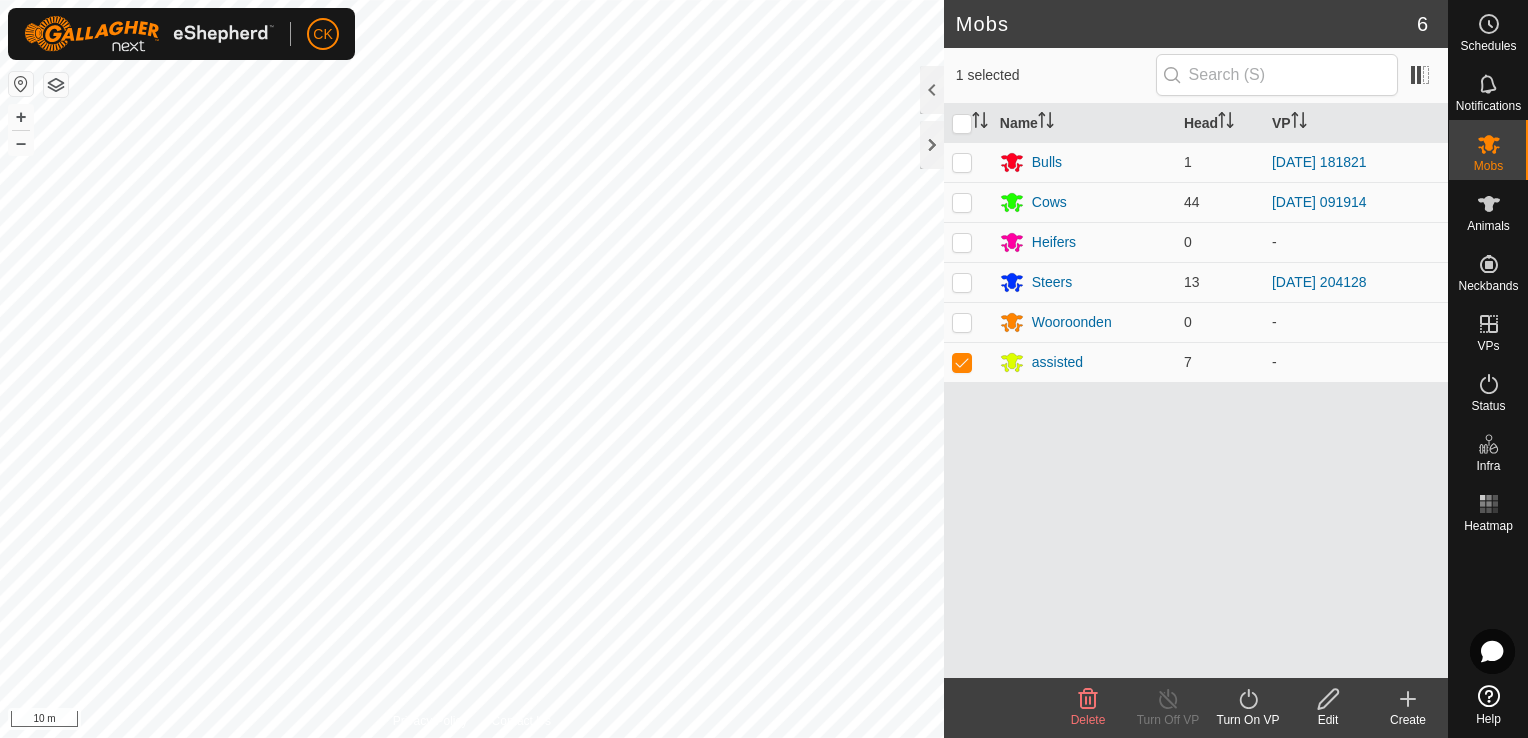 click 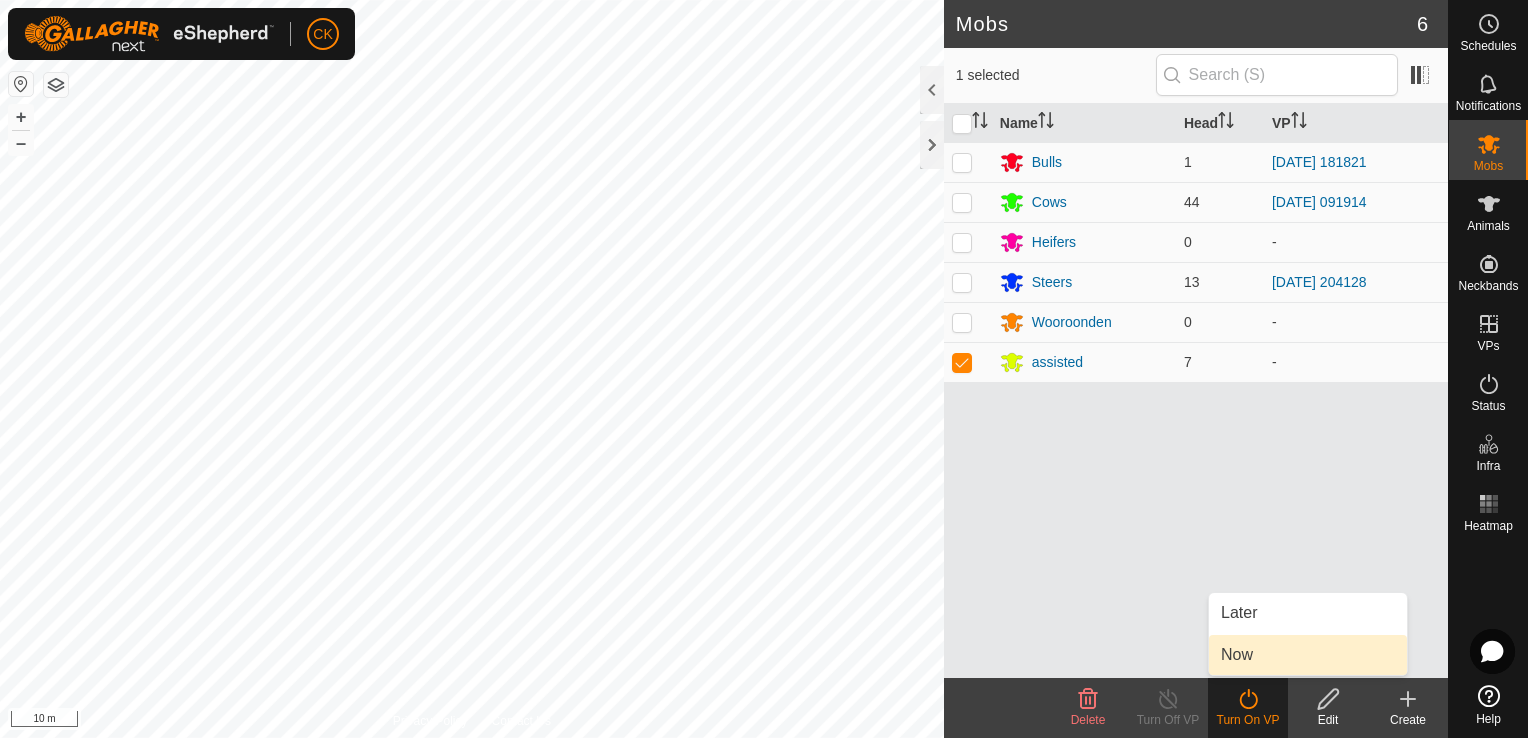 click on "Now" at bounding box center [1308, 655] 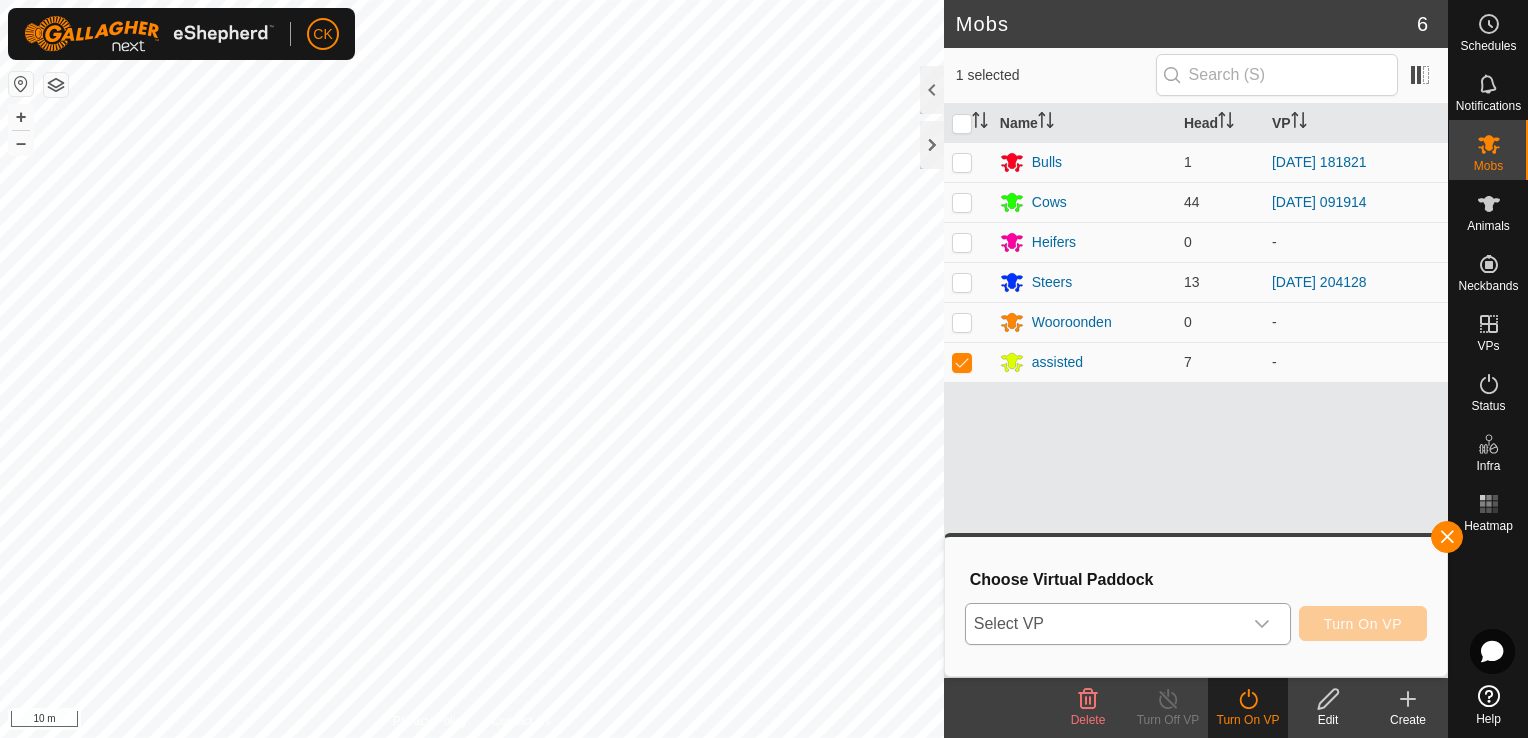 click 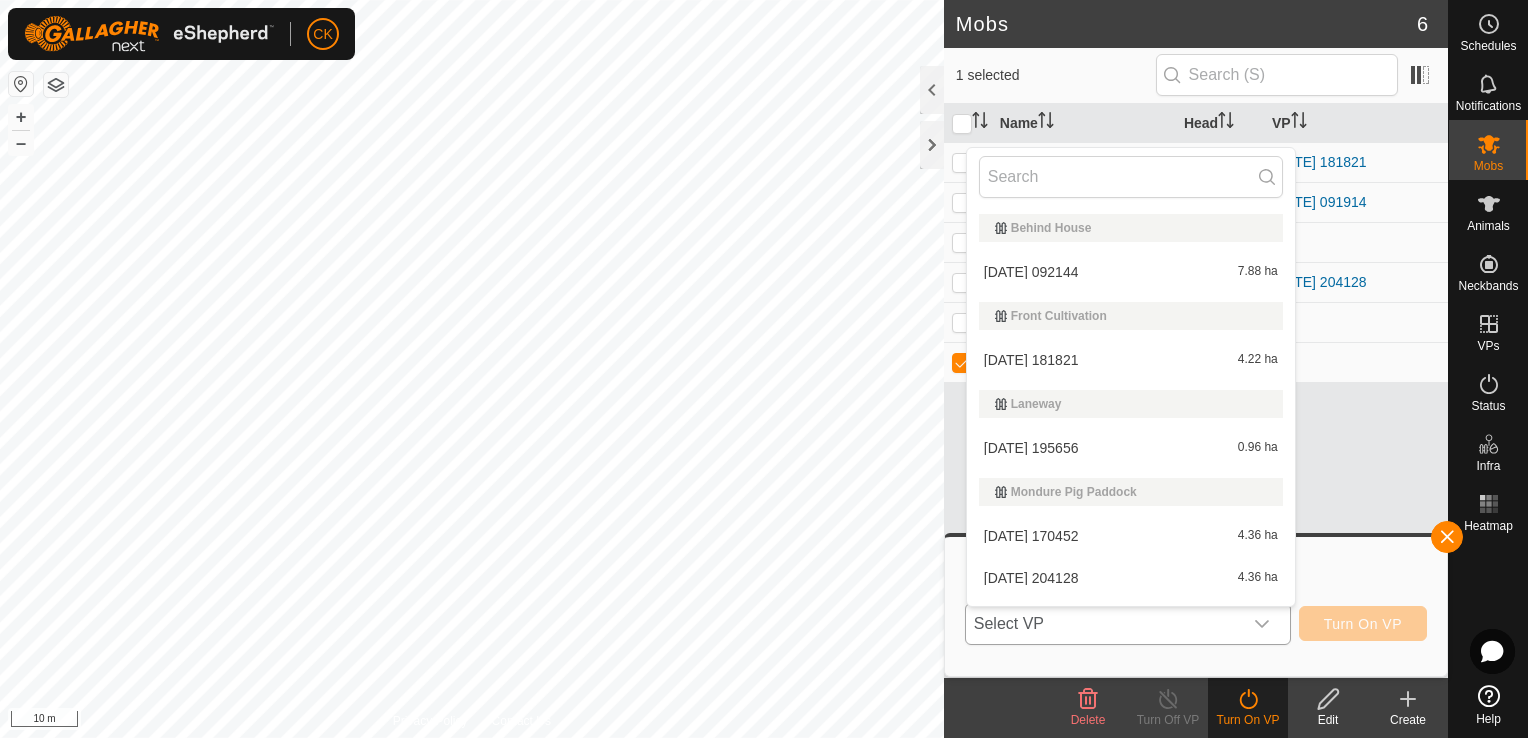 click on "[DATE] 092144  7.88 ha" at bounding box center (1131, 272) 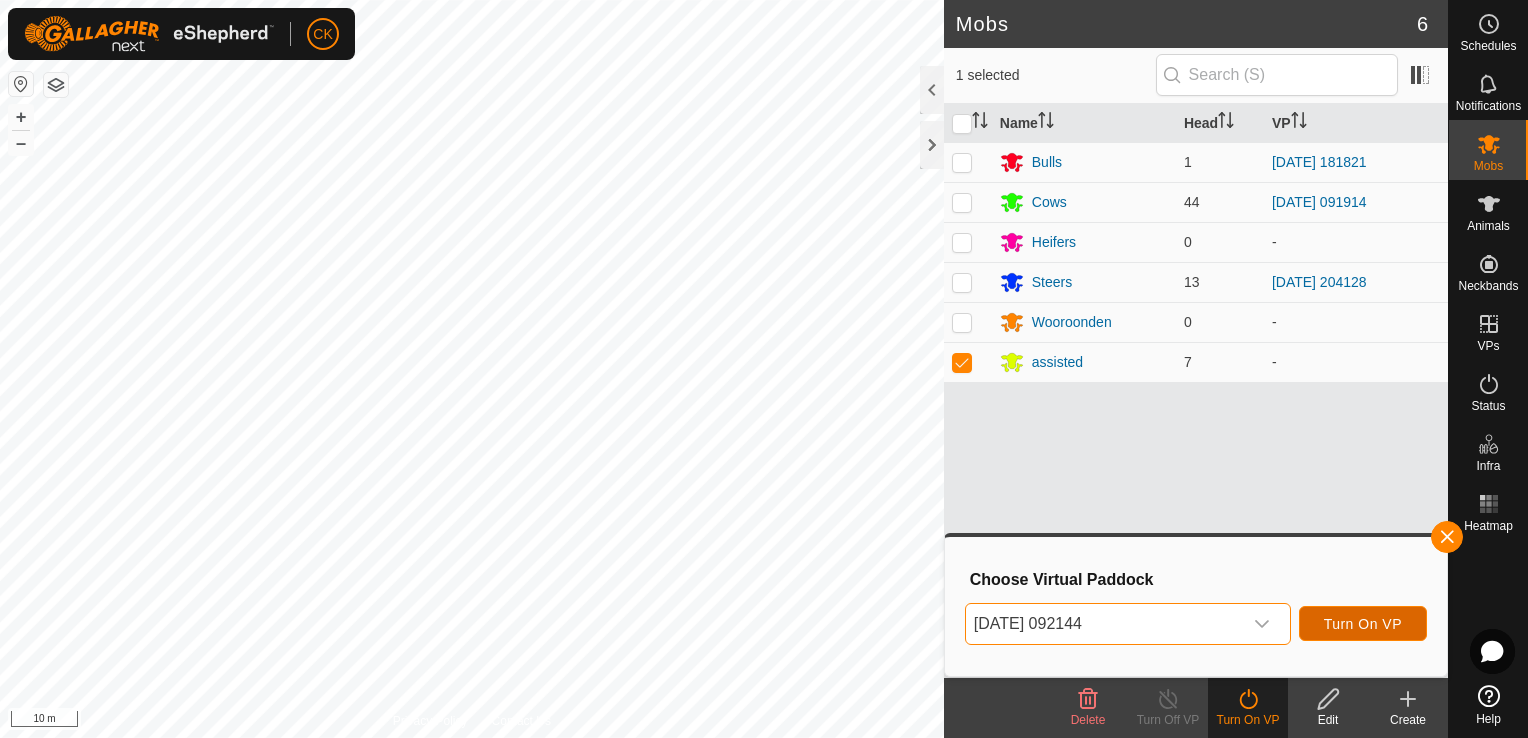 click on "Turn On VP" at bounding box center (1363, 624) 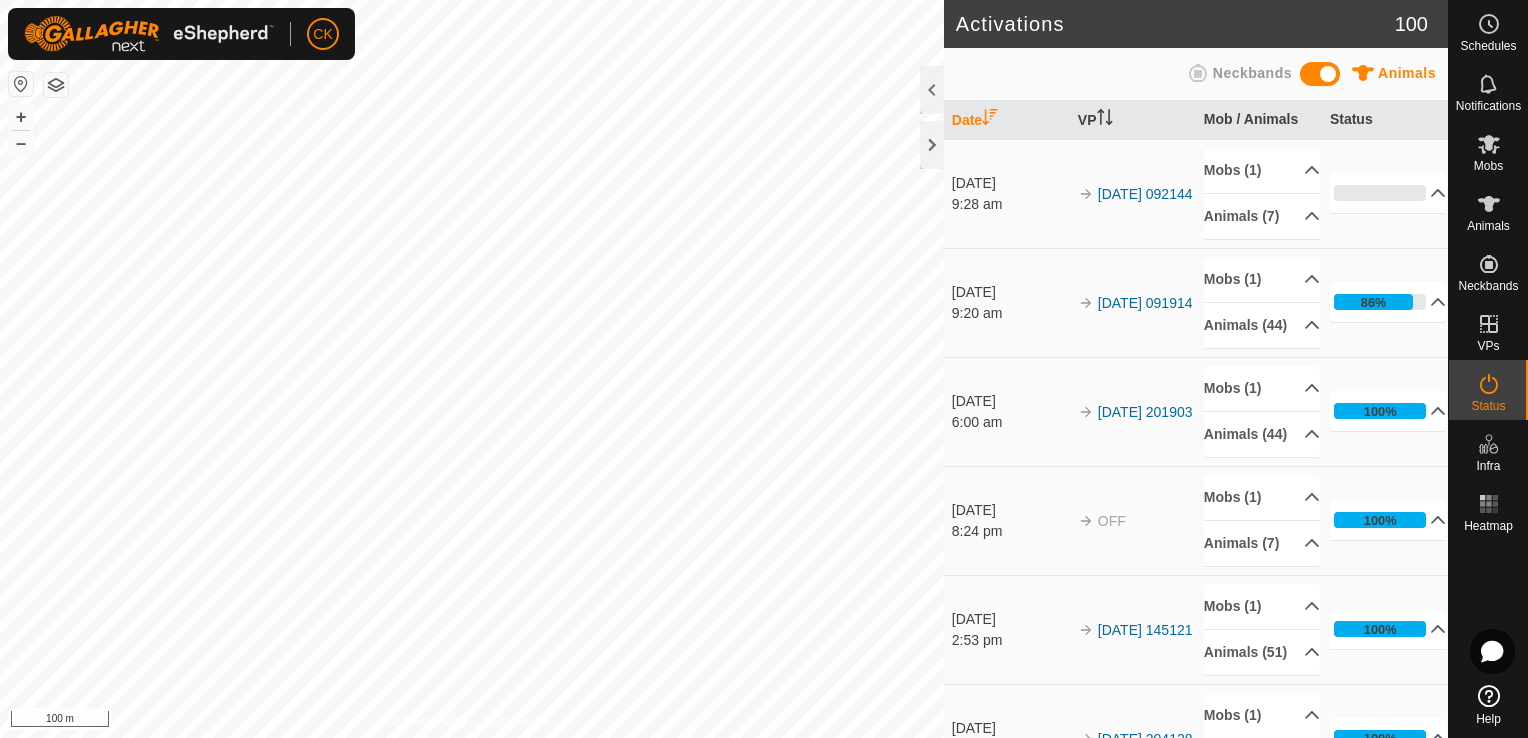 click on "CK Schedules Notifications Mobs Animals Neckbands VPs Status Infra Heatmap Help Activations 100 Animals Neckbands   Date   VP   Mob / Animals   Status  [DATE] 9:28 am 2025-07-24 092144 Mobs (1)  assisted  Animals [PHONE_NUMBER]   1916   2126   2008  0% In Progress Pending  7  Sent   0  Completed Confirmed   0  Overridden  0  Cancelled   0  [DATE] 9:20 am 2025-07-24 091914 Mobs (1)  Cows  Animals [PHONE_NUMBER]   2310   2226   2106   2304   1924   1728   1720   2221   2302   1734   2222   2202   2308   2124   2320   2328   2322   2316   2212   2326   2116   2228   1550   2122   2114   2318   2218   2206   Poh   1710   2312   2306   2210   2112   2204   2324   2104   2004   2314   1714  86% In Progress Pending  6  Sent   0  Completed Confirmed   38  Overridden  0  Cancelled   0  [DATE] 6:00 am 2025-07-23 201903 Mobs (1)  Cows  Animals [PHONE_NUMBER]   2310   2226   2106   2304   1924   1728   1720   2221   2302   1734   2222   2202" at bounding box center (764, 369) 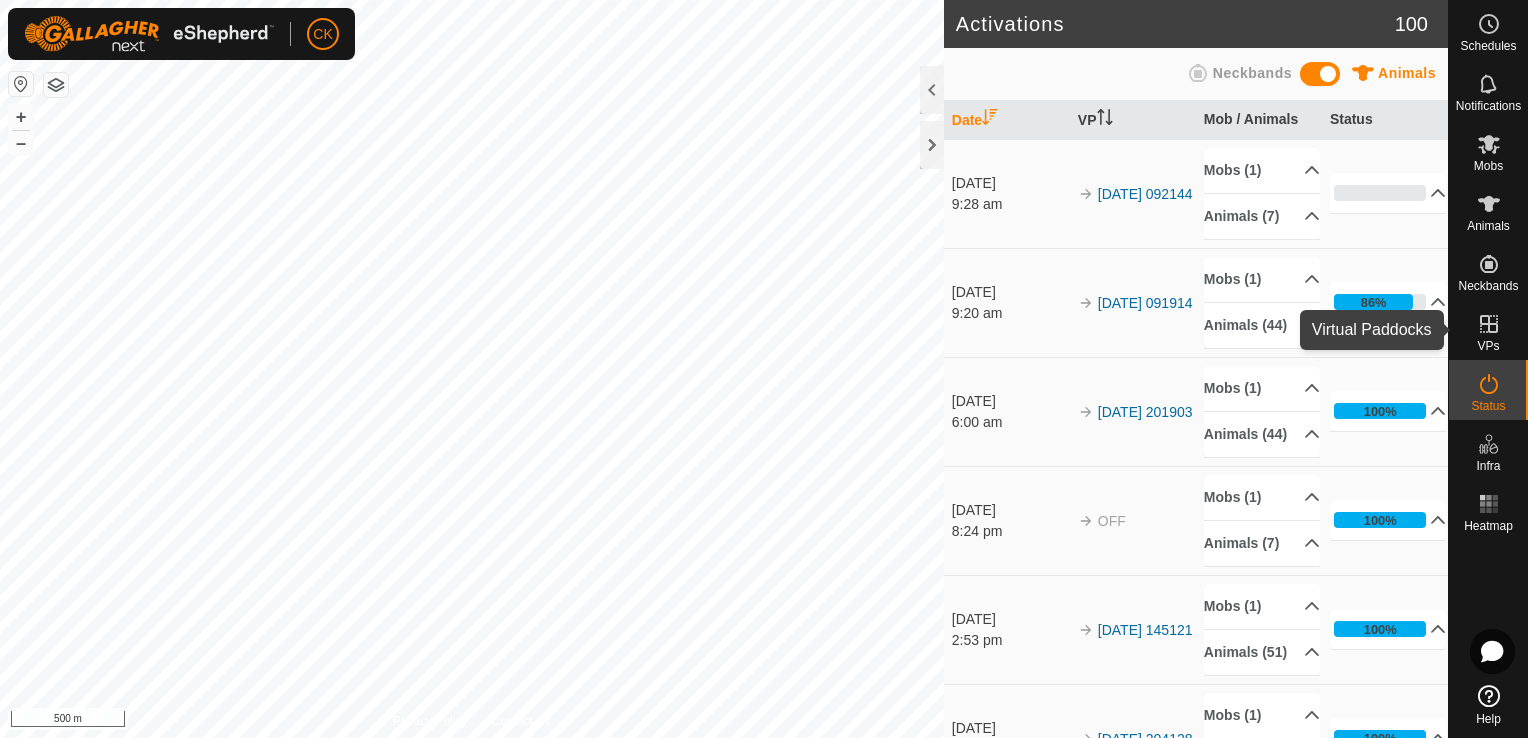 click 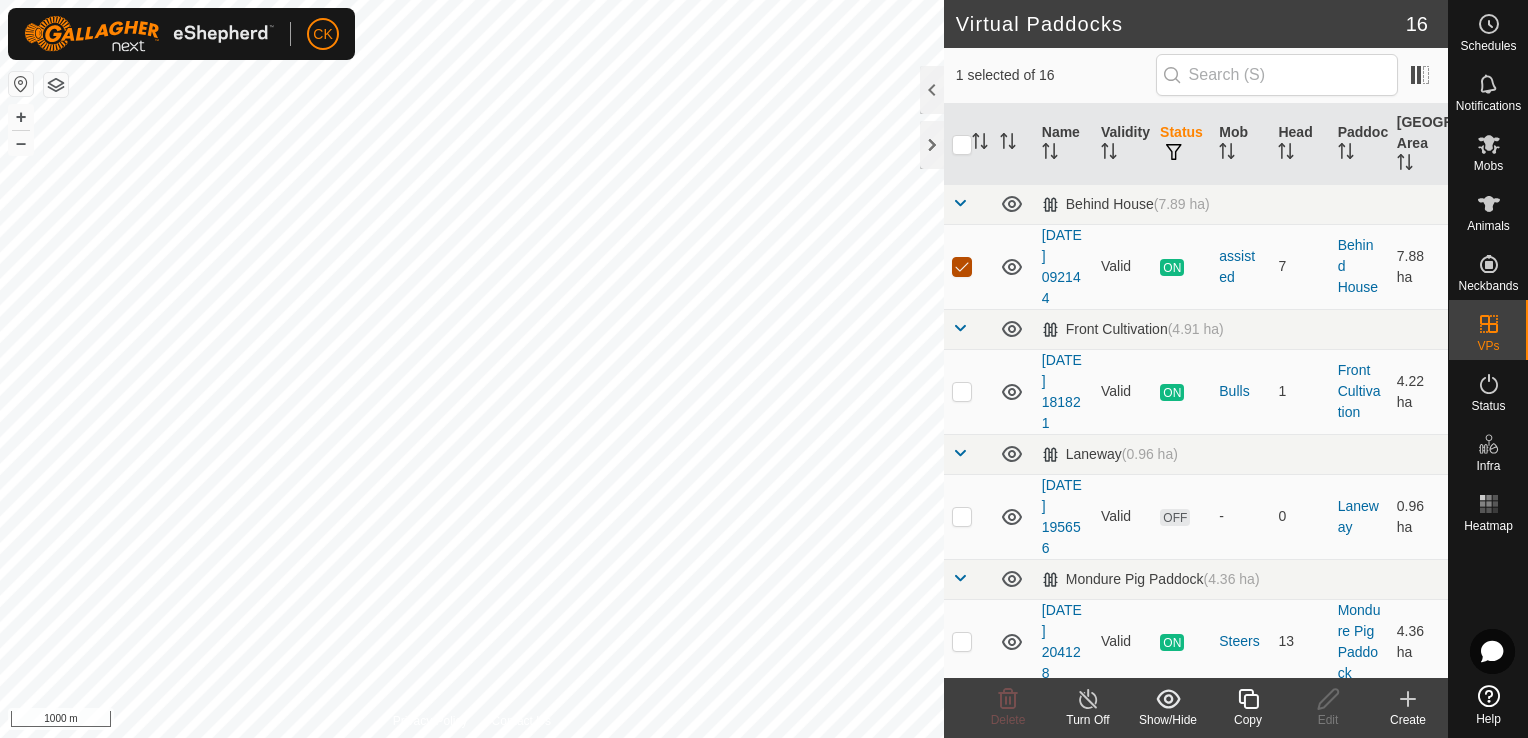 click at bounding box center (962, 267) 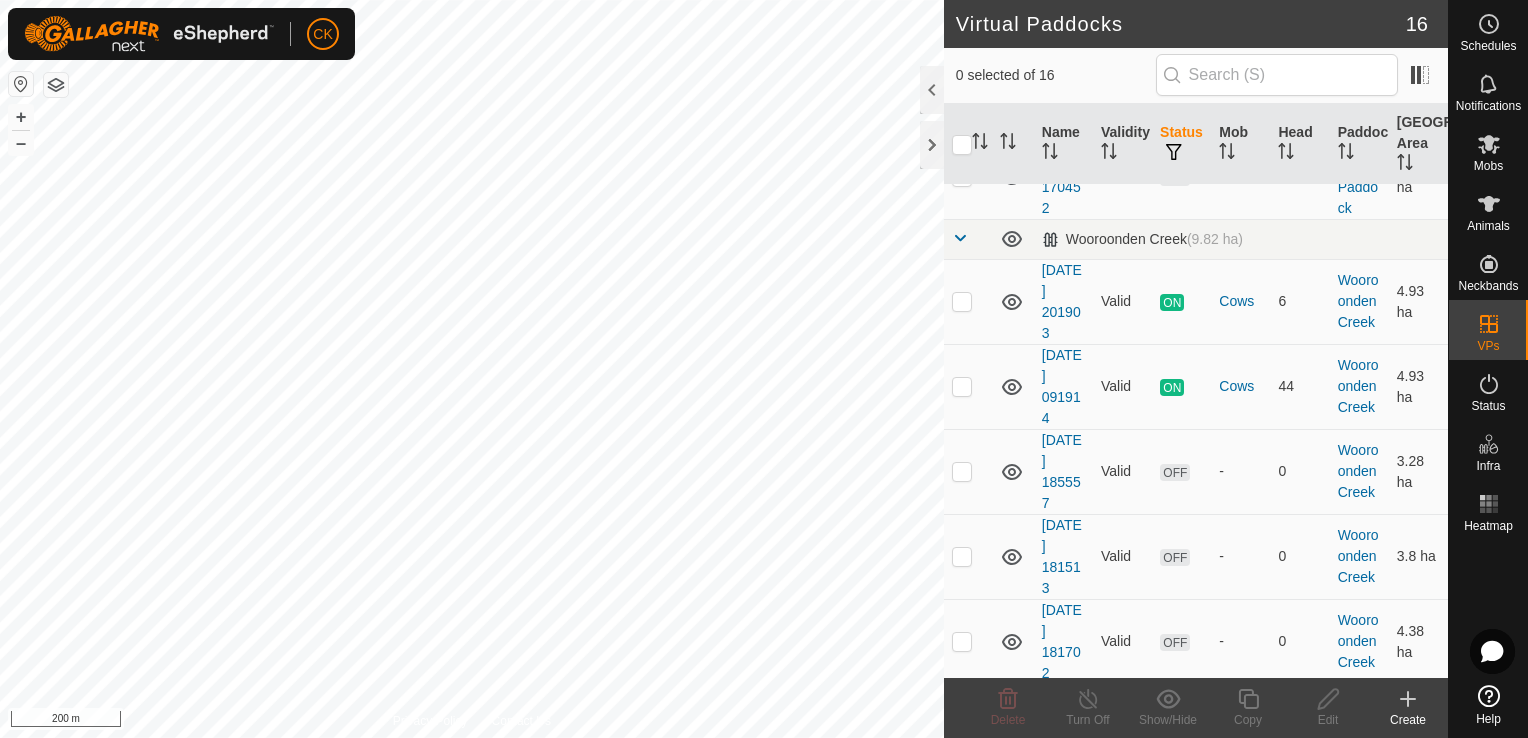 scroll, scrollTop: 600, scrollLeft: 0, axis: vertical 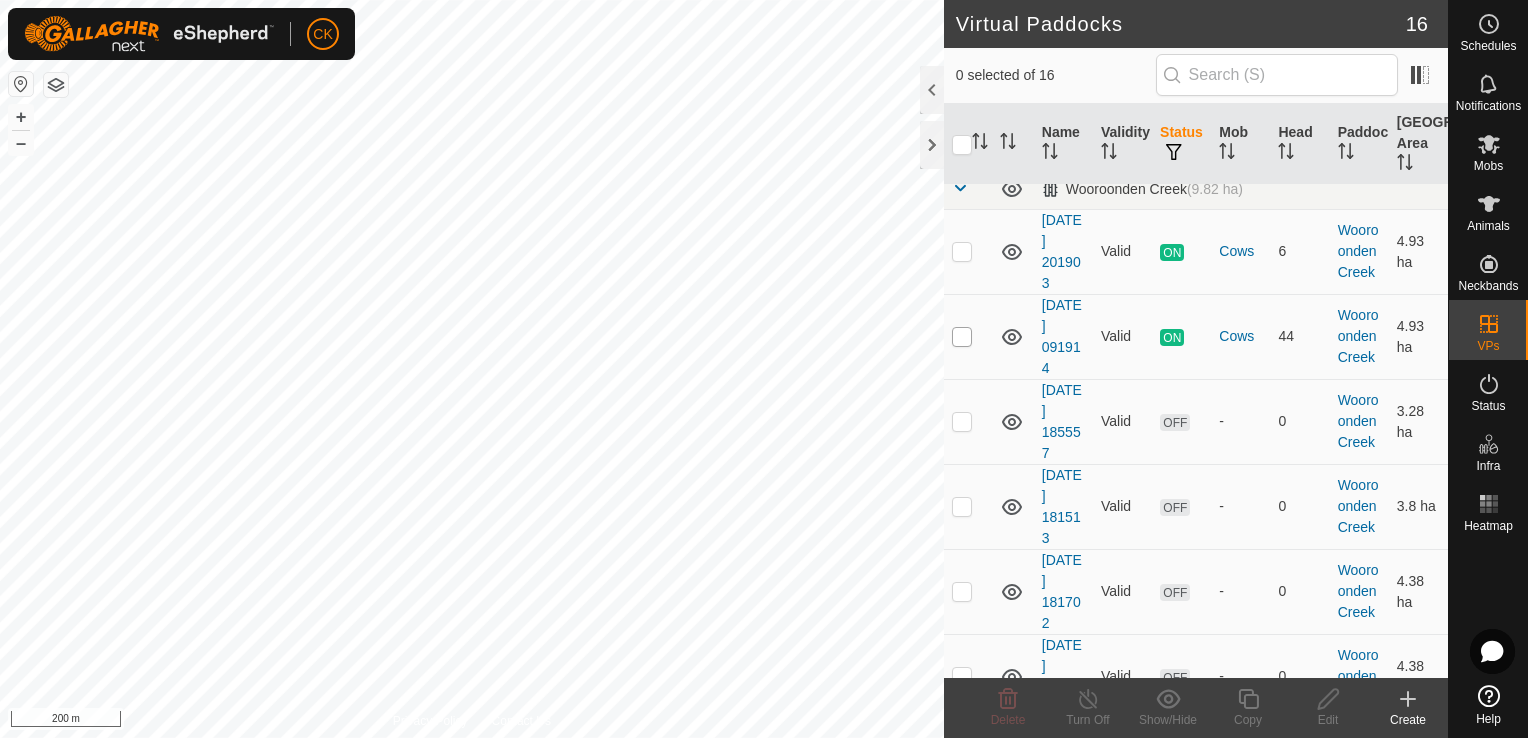 click at bounding box center [962, 337] 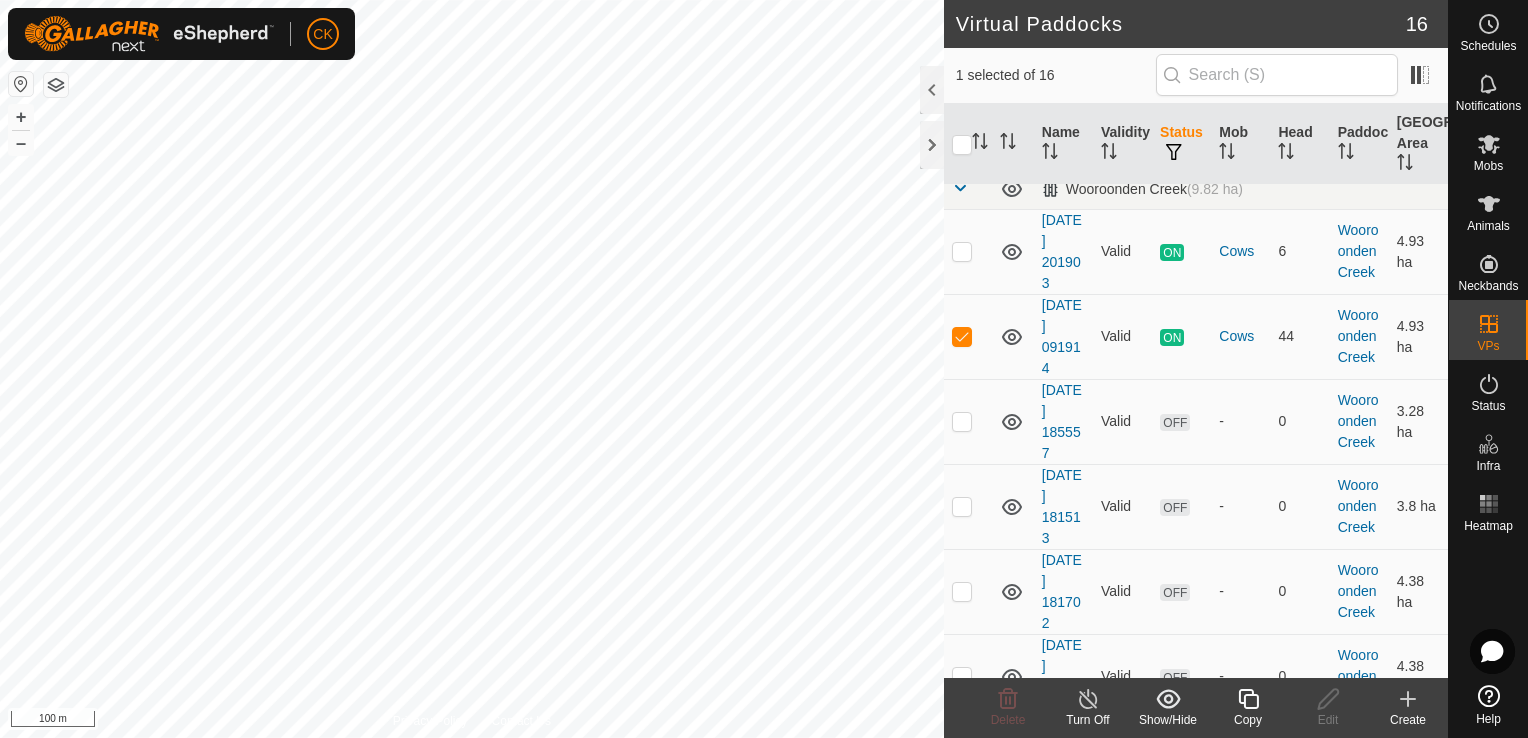 click 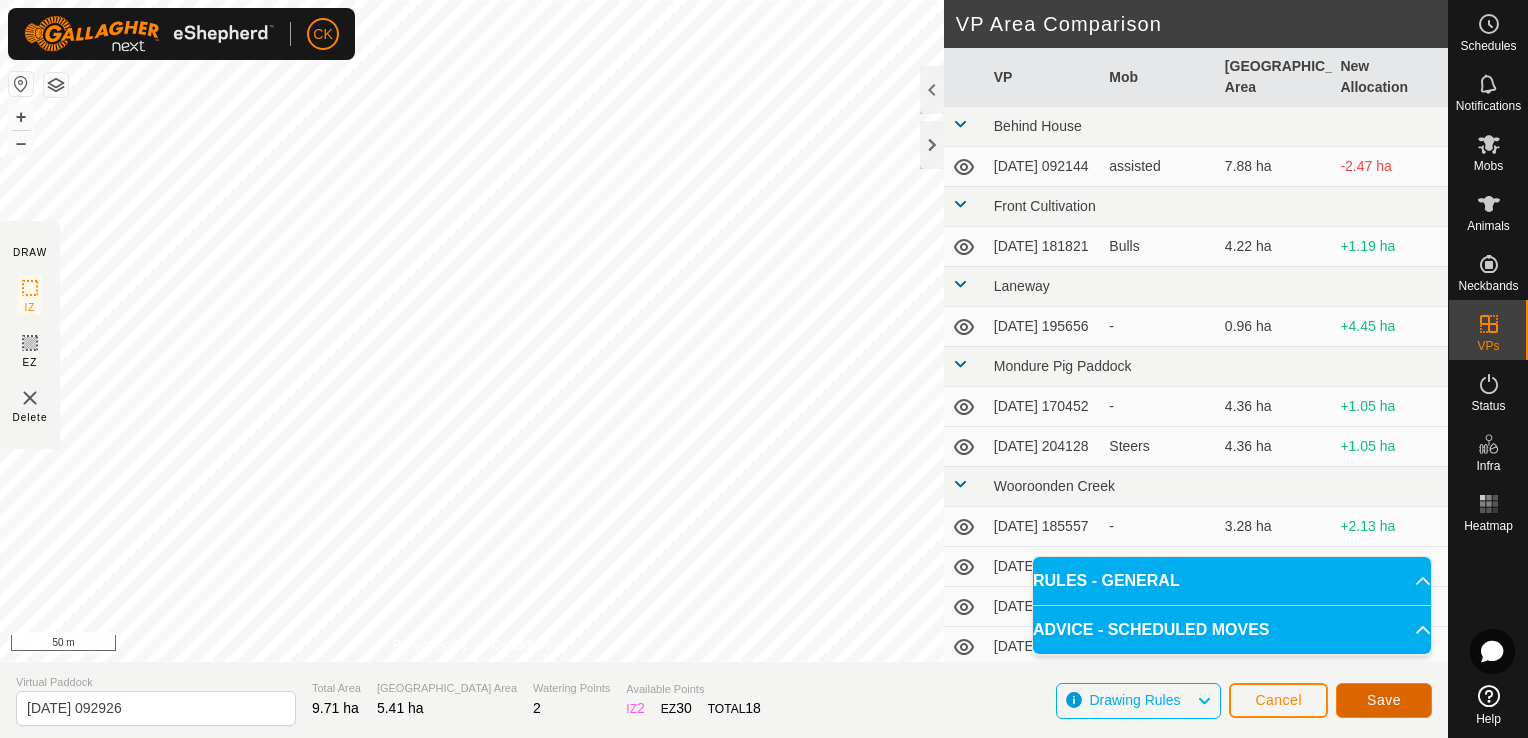 click on "Save" 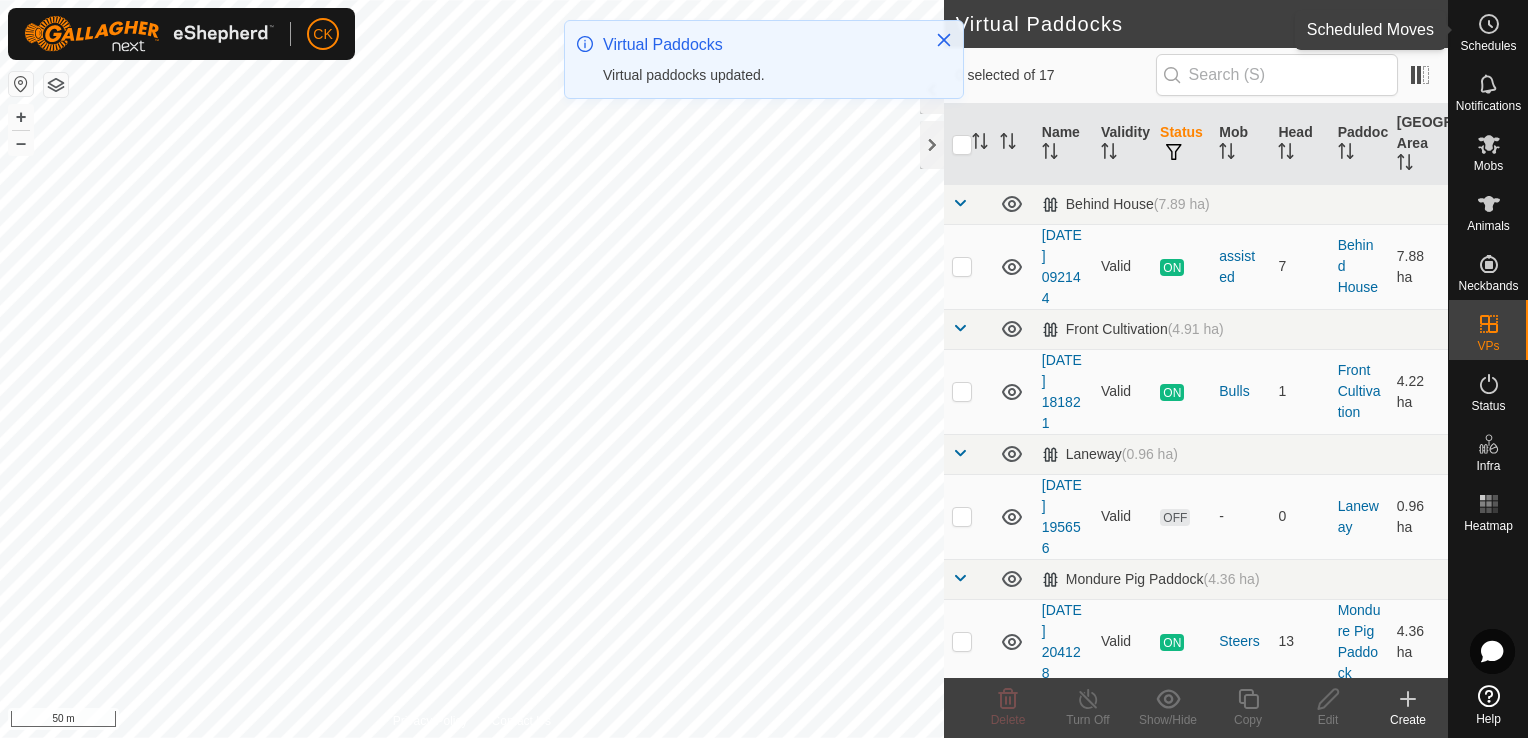 click 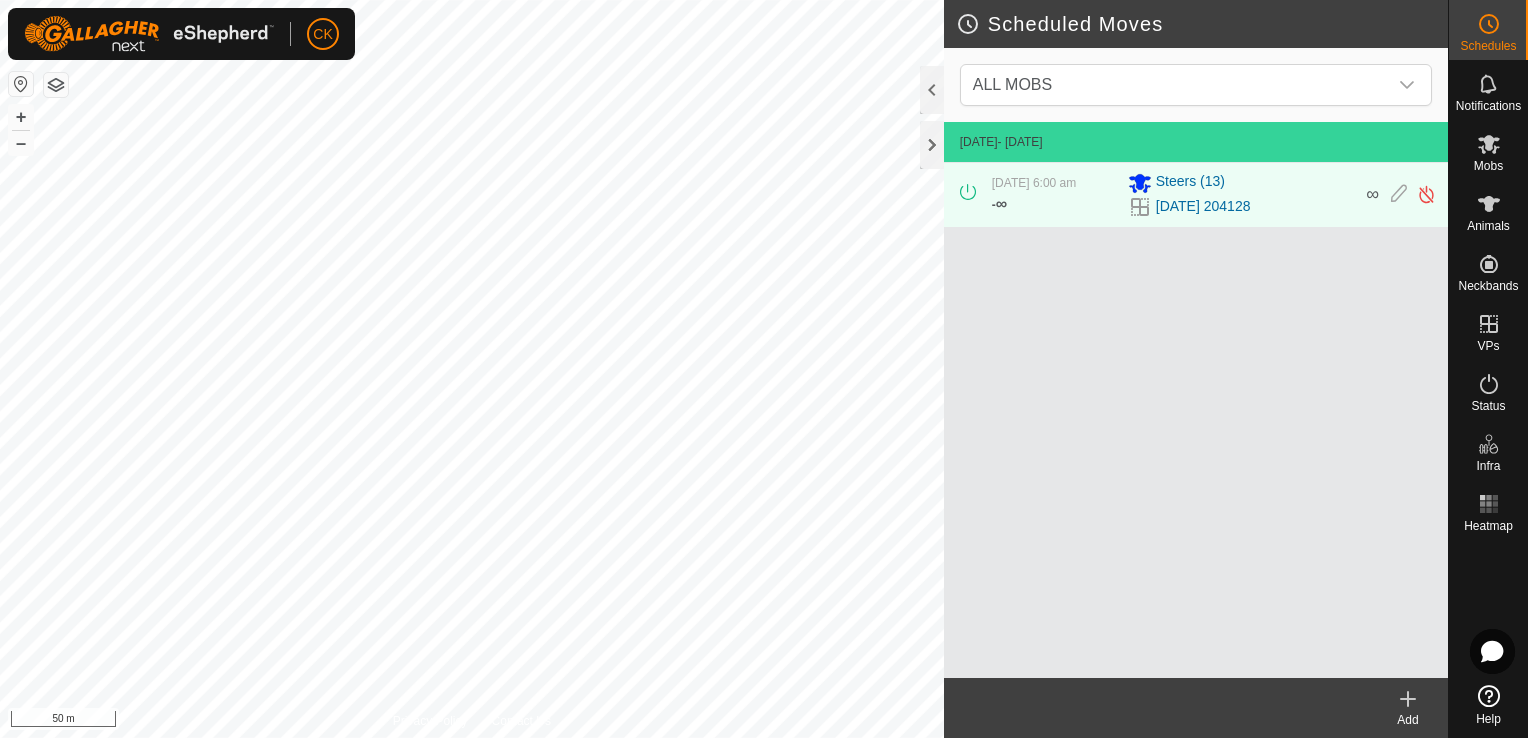 click 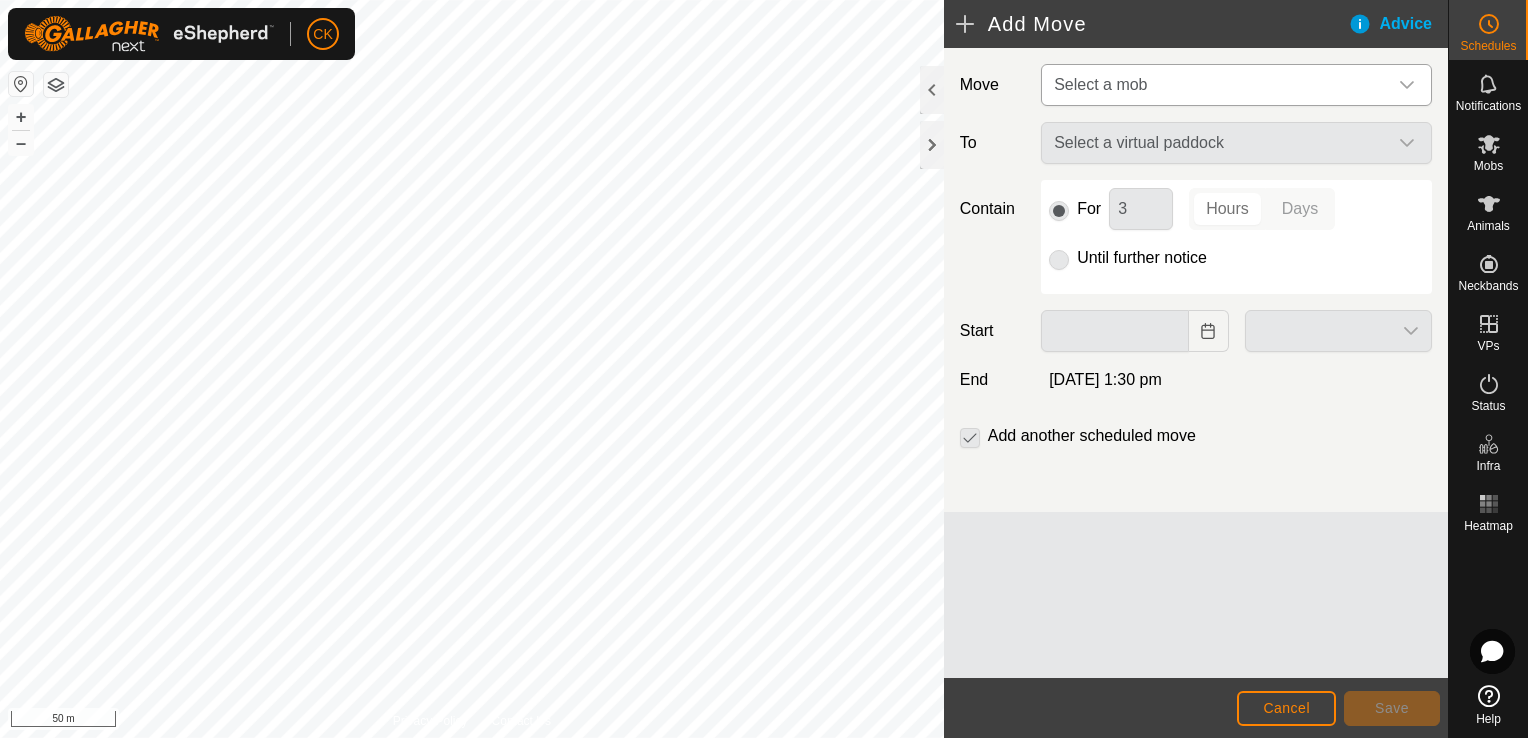 click 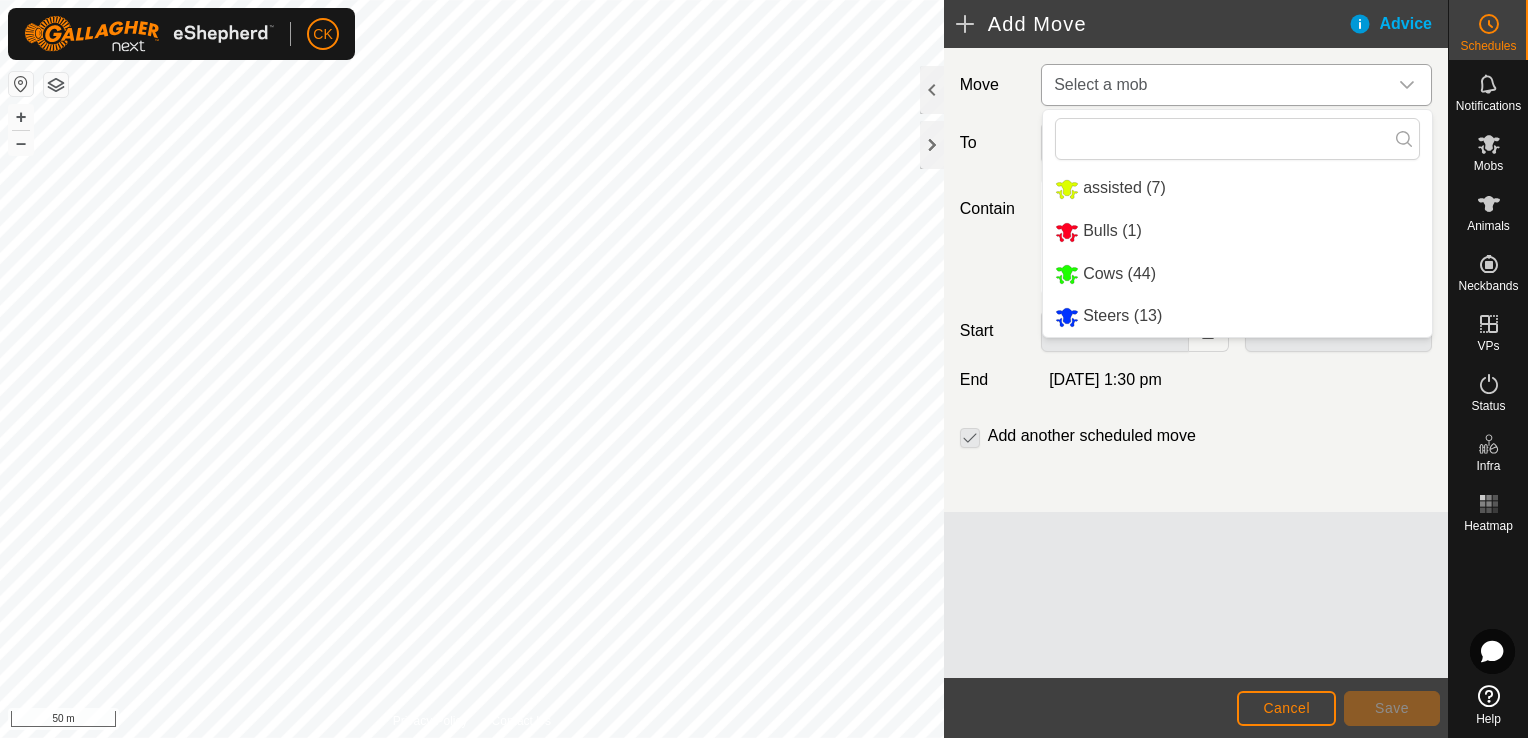 click on "Cows (44)" at bounding box center [1237, 274] 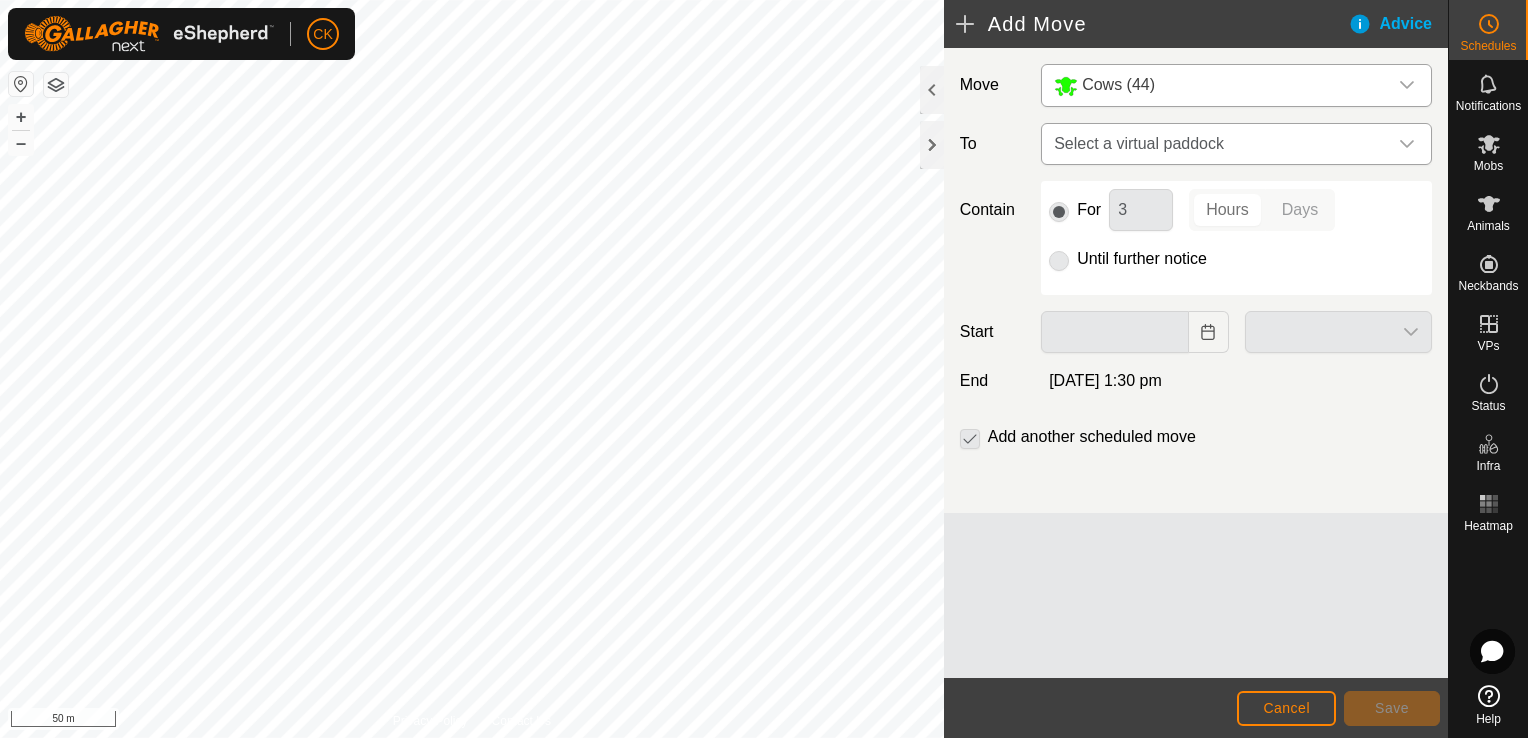 click 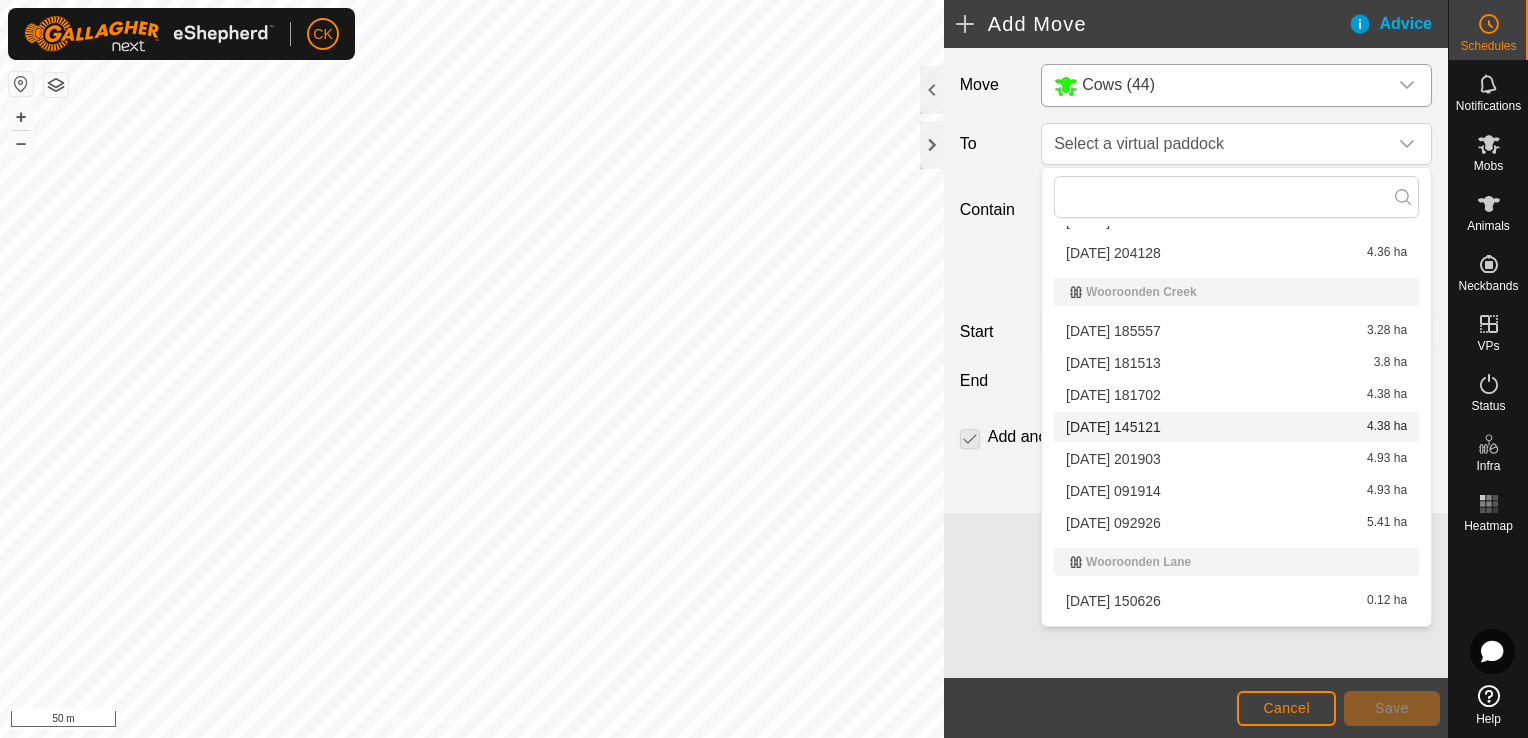 scroll, scrollTop: 400, scrollLeft: 0, axis: vertical 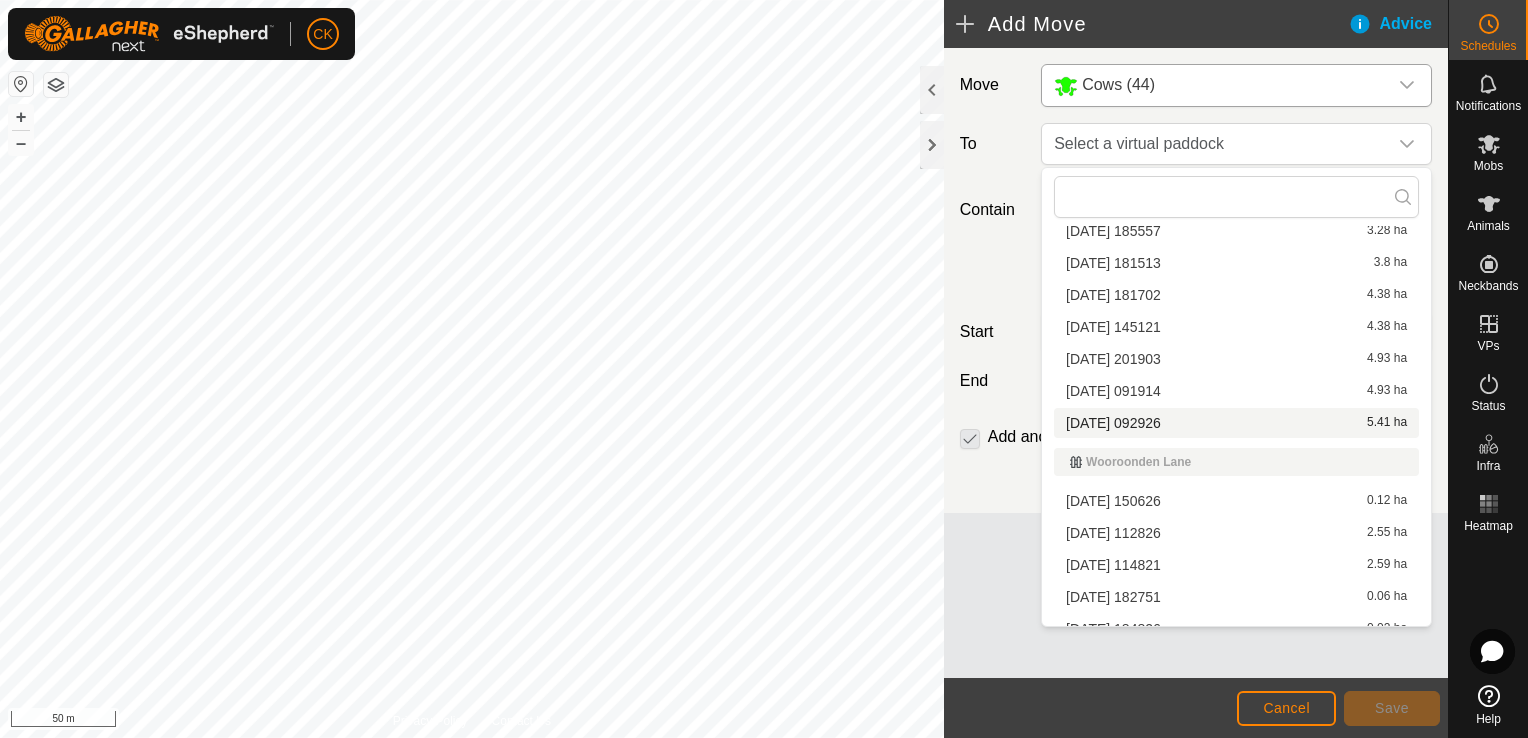 click on "[DATE] 092926  5.41 ha" at bounding box center [1236, 423] 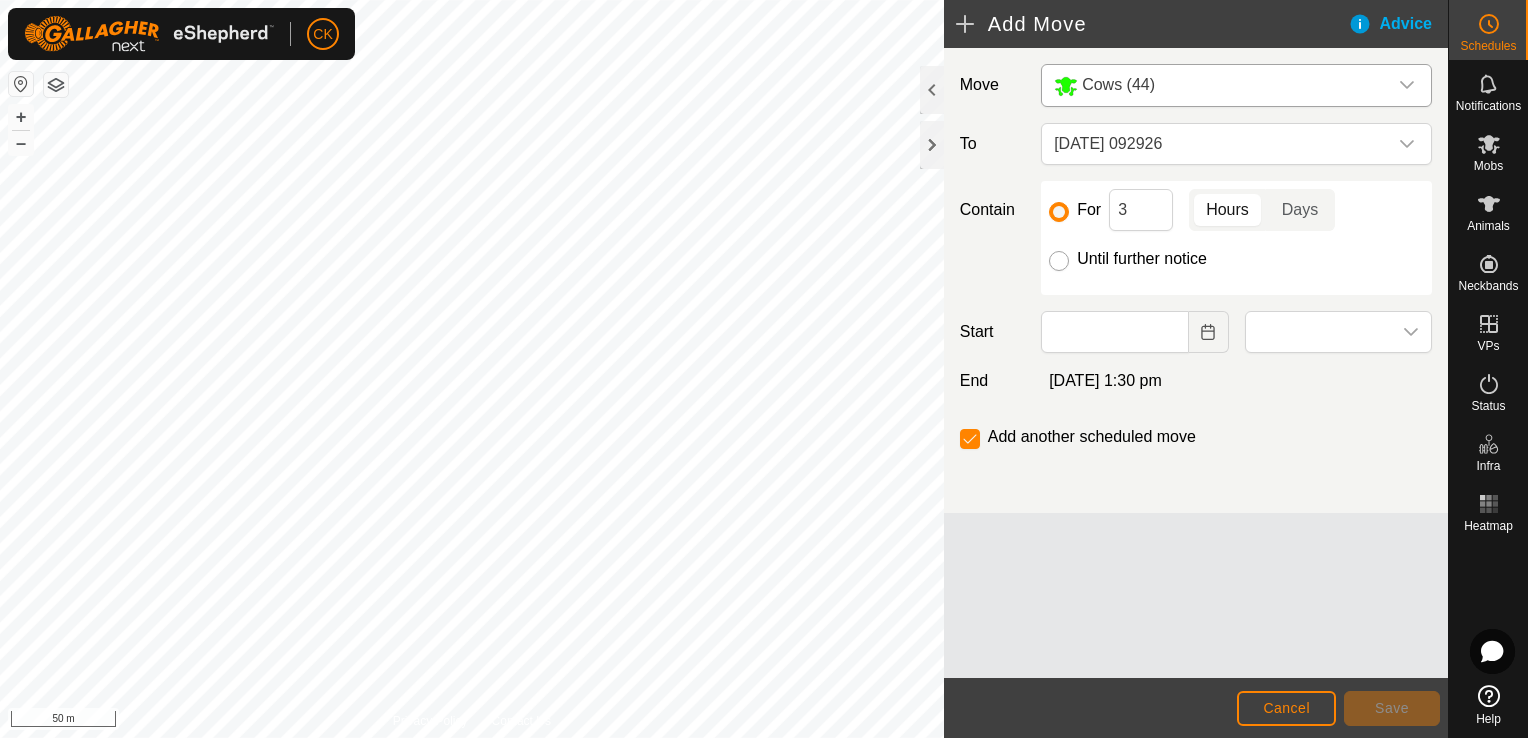click on "Until further notice" at bounding box center (1059, 261) 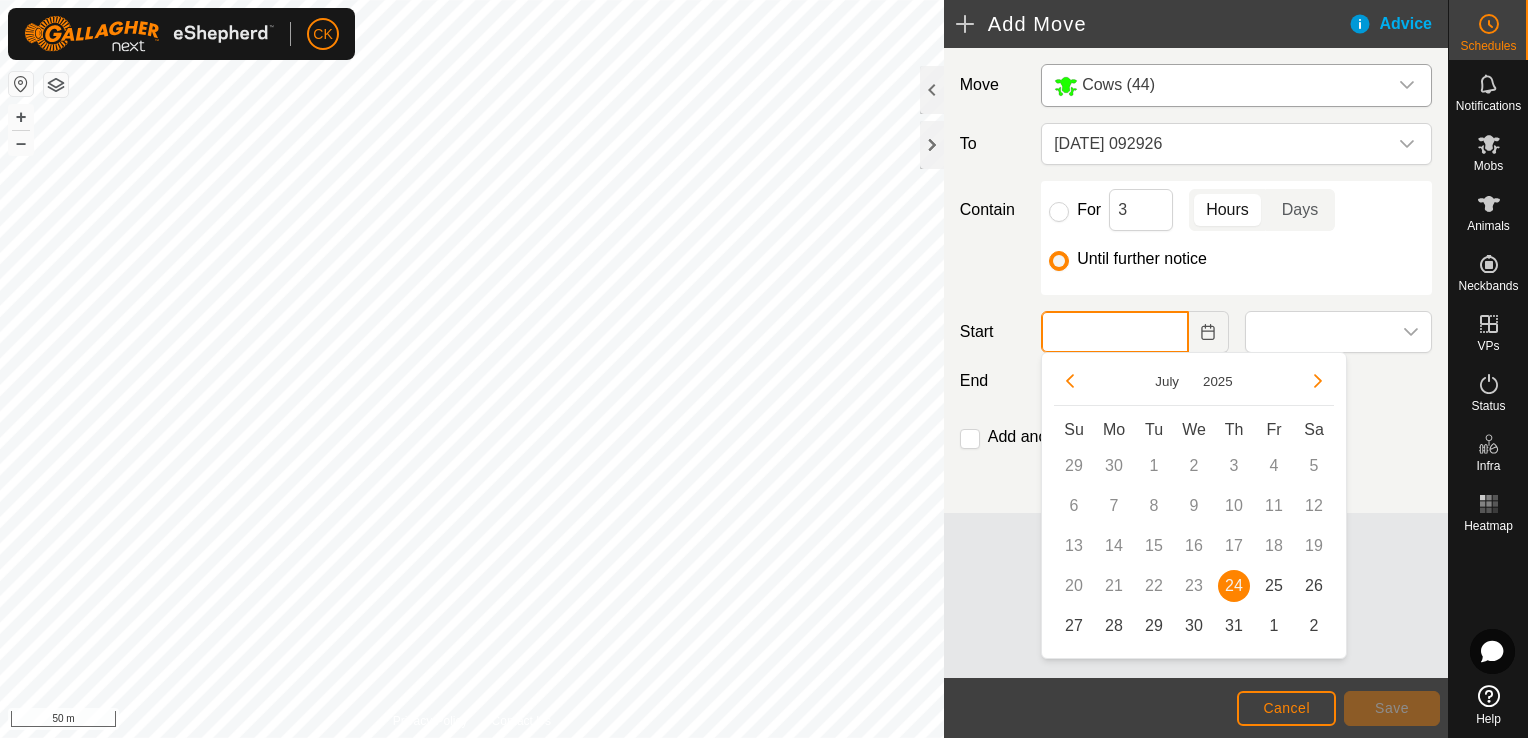 click 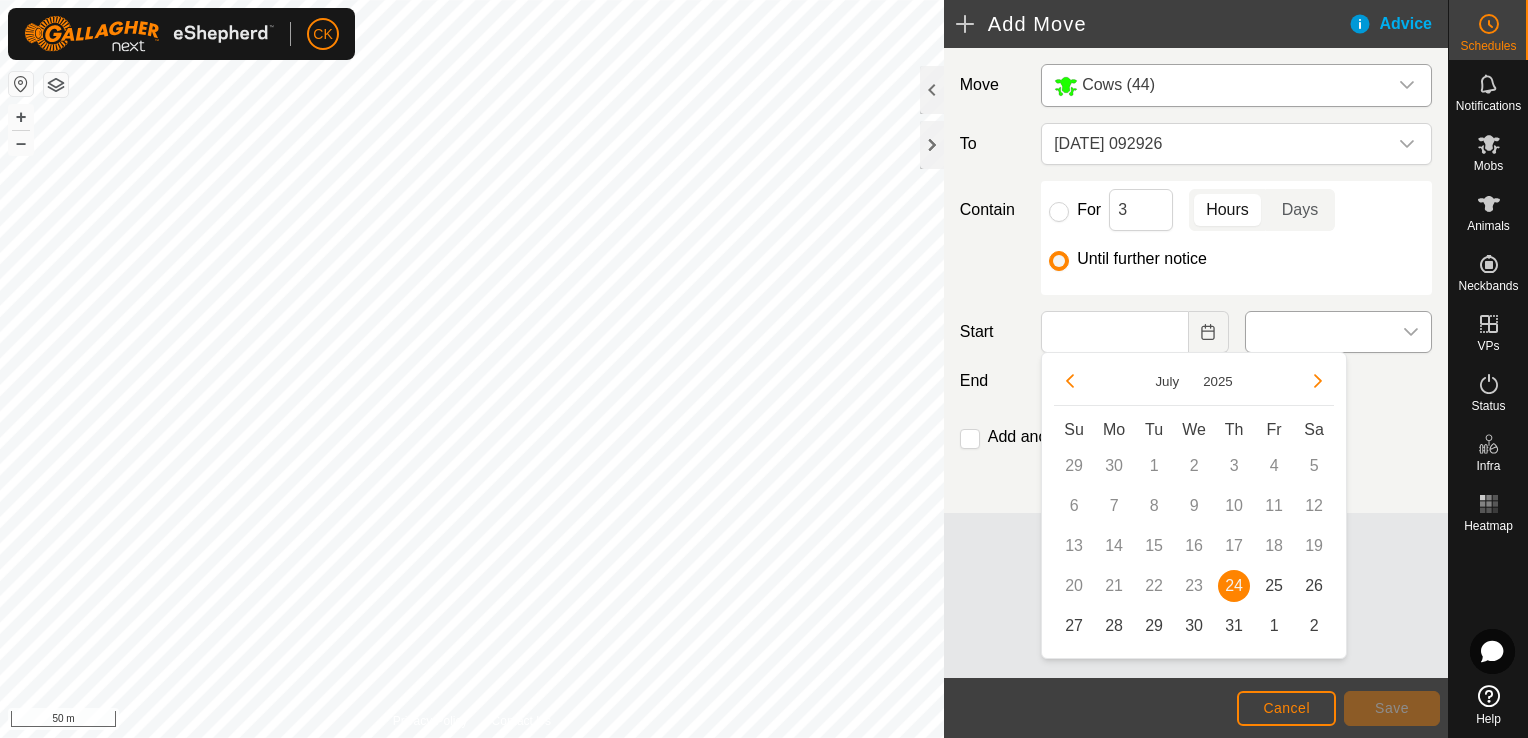 click 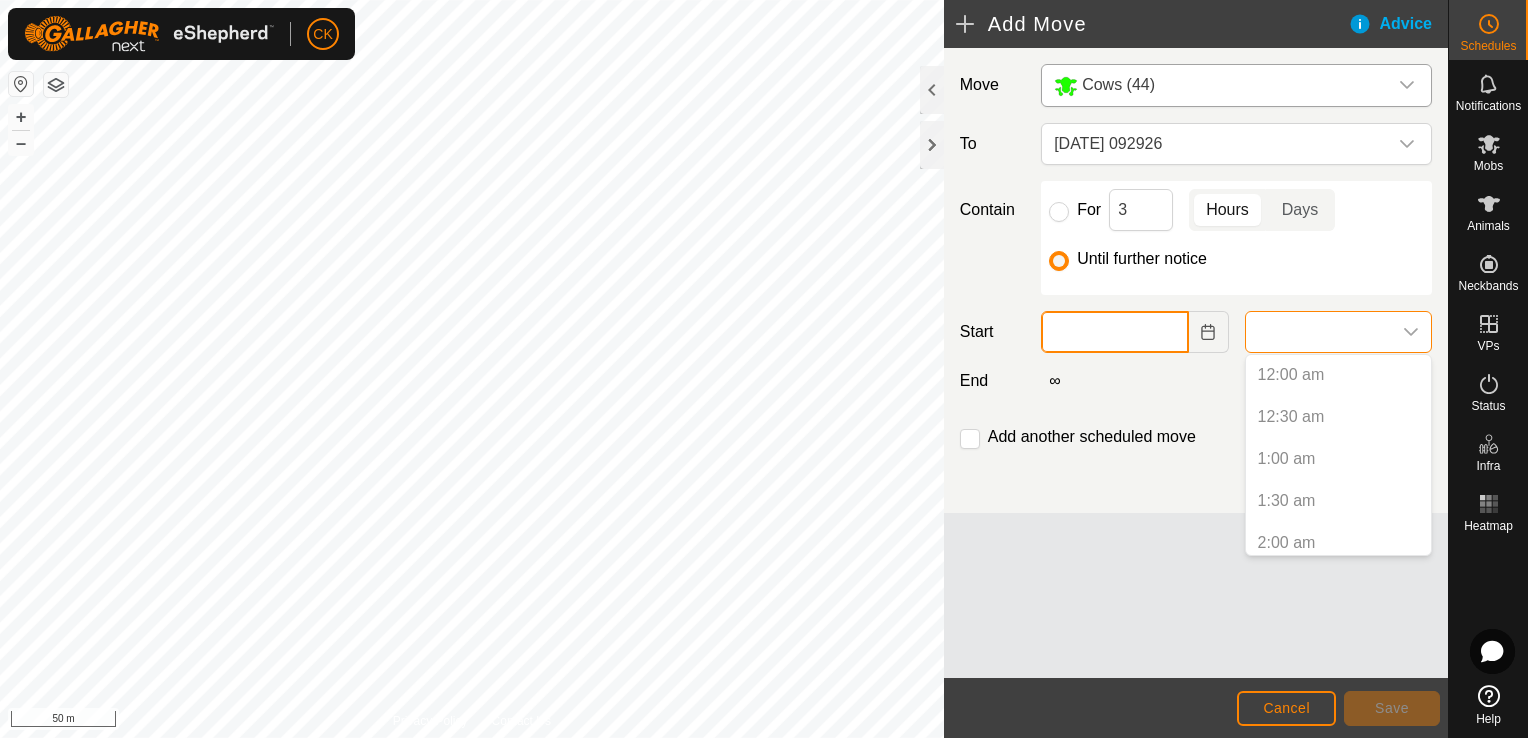 click 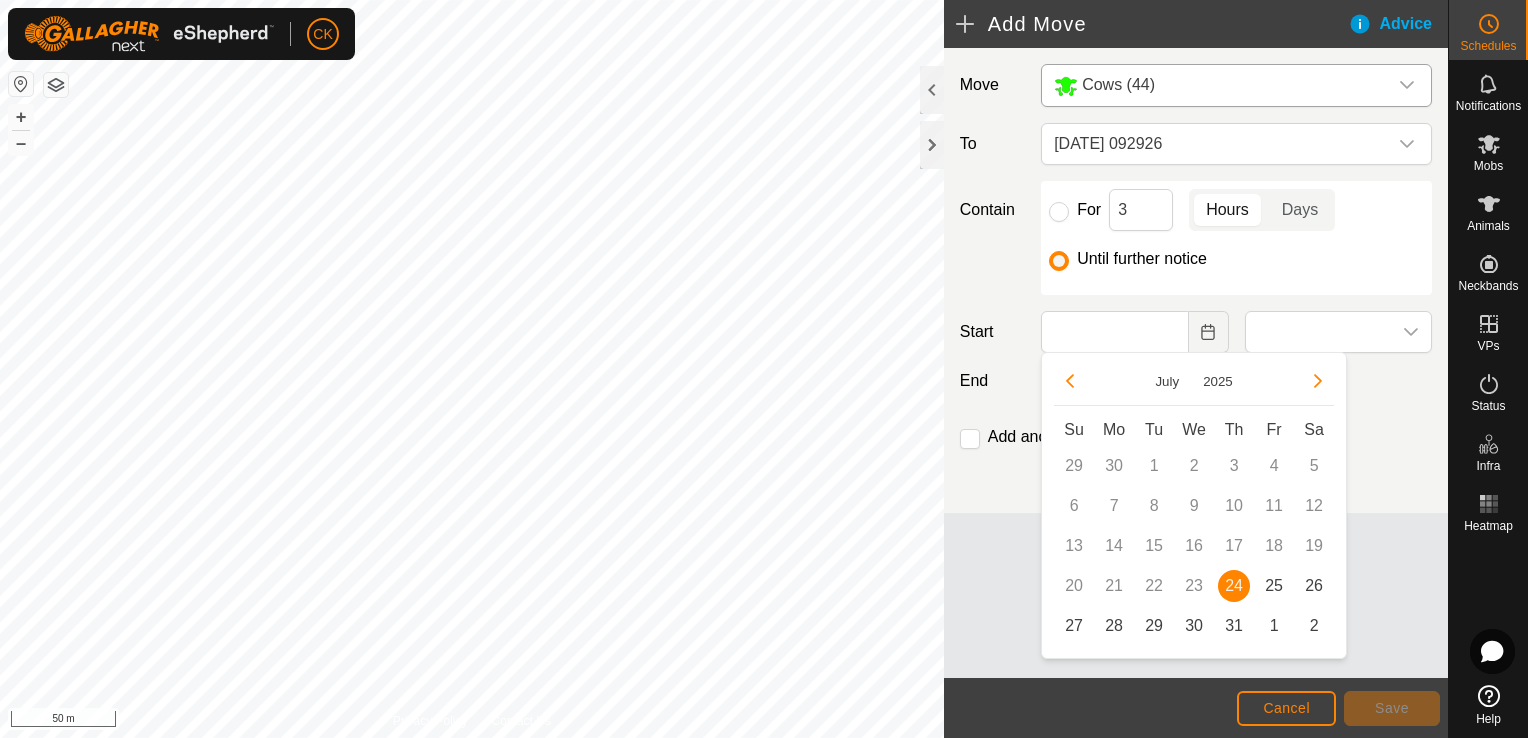 click on "24" at bounding box center (1234, 586) 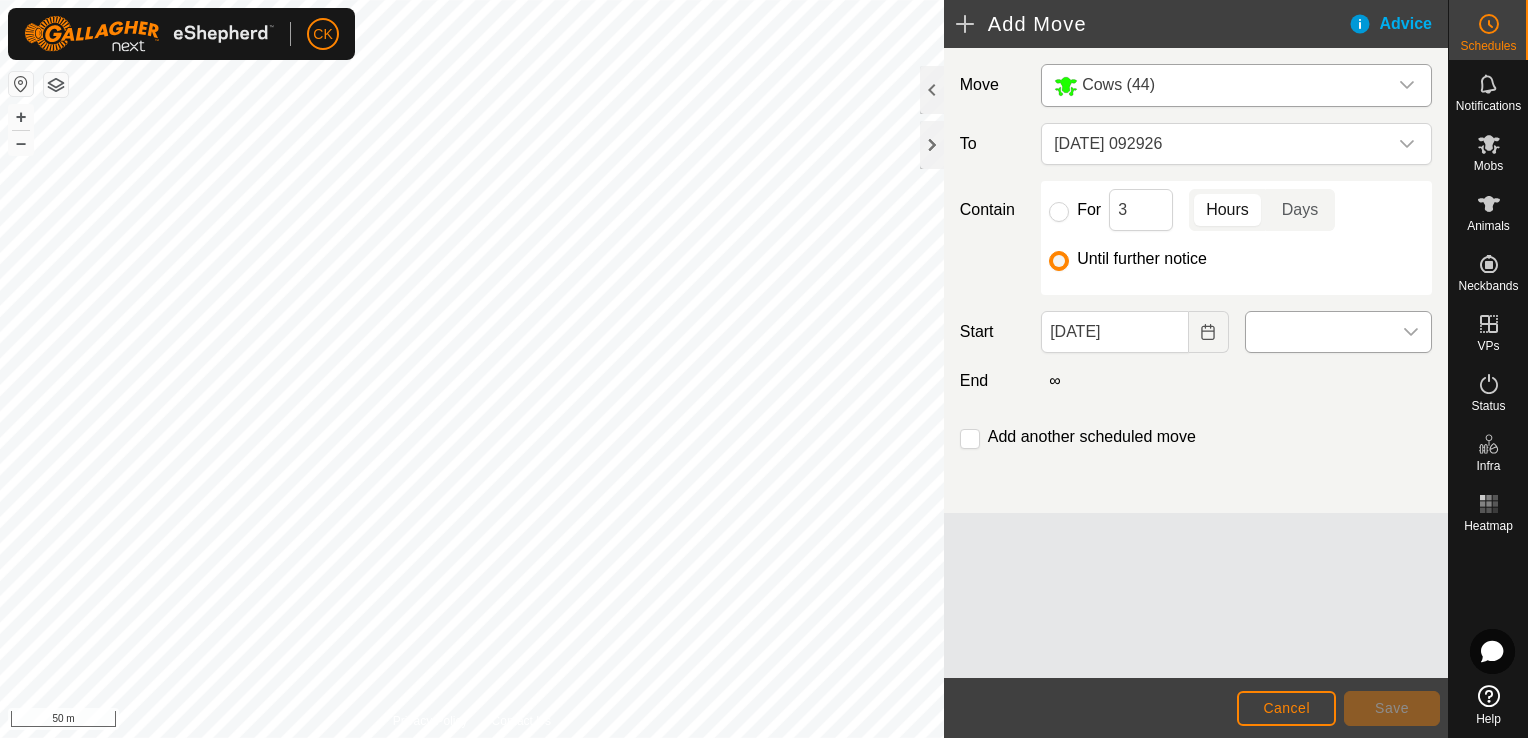 click 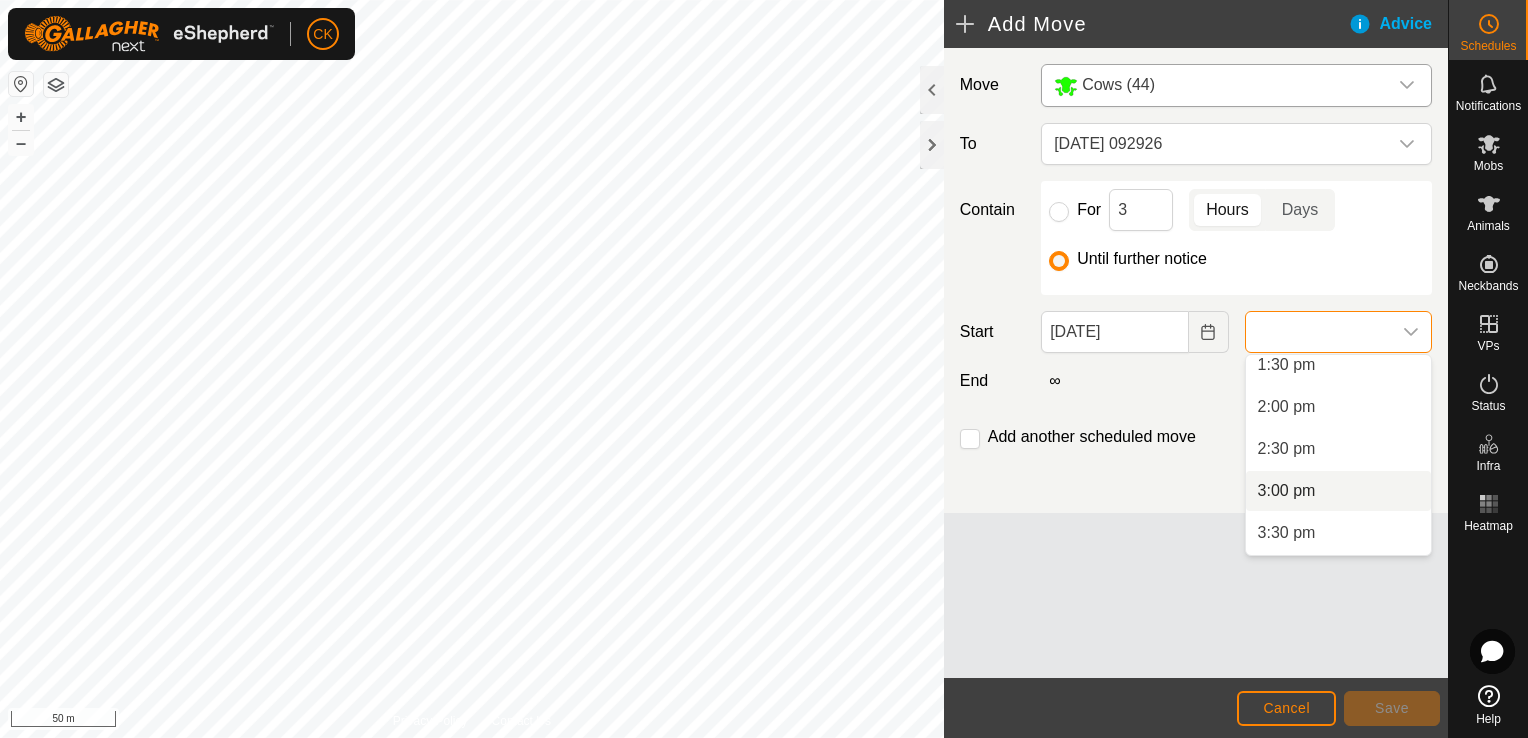 scroll, scrollTop: 1100, scrollLeft: 0, axis: vertical 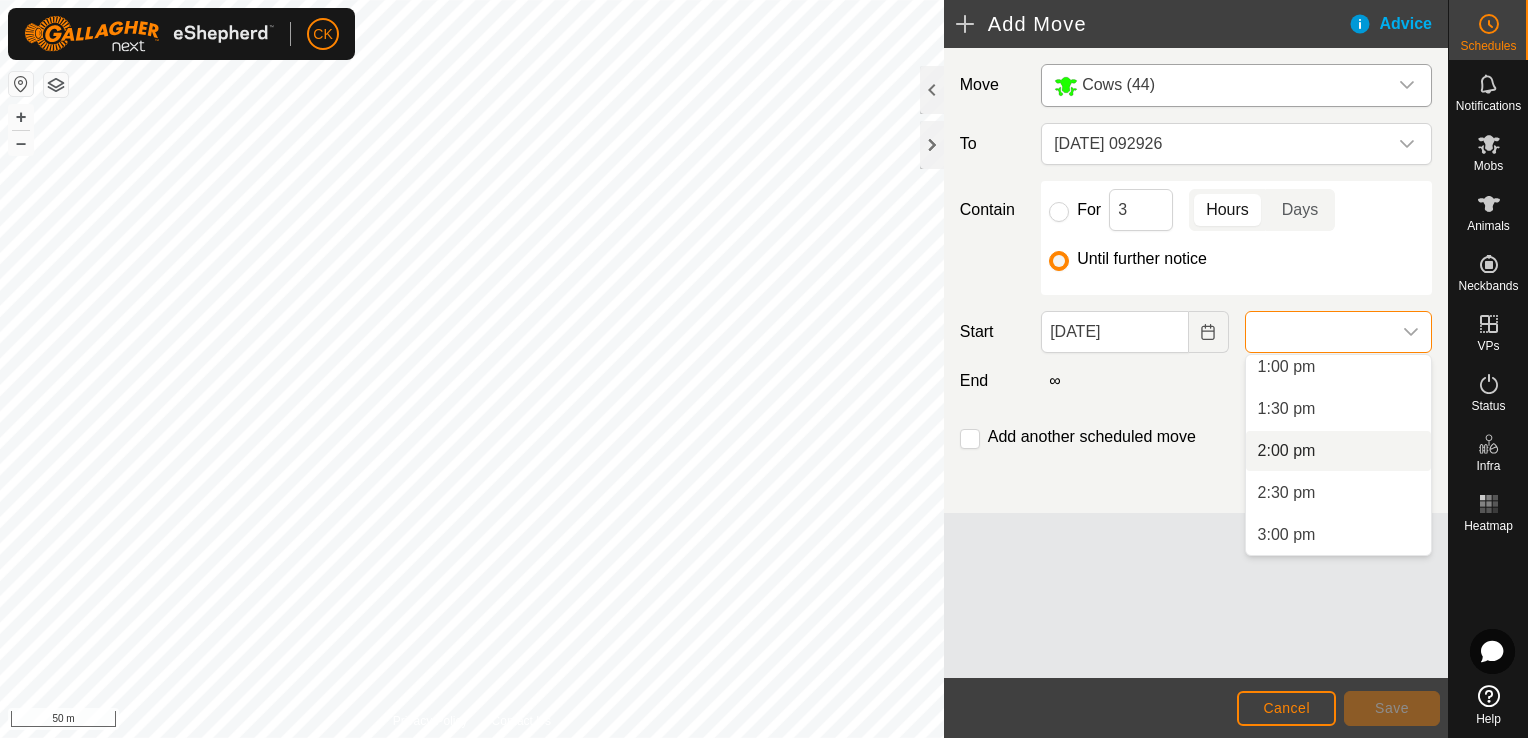 click on "2:00 pm" at bounding box center (1338, 451) 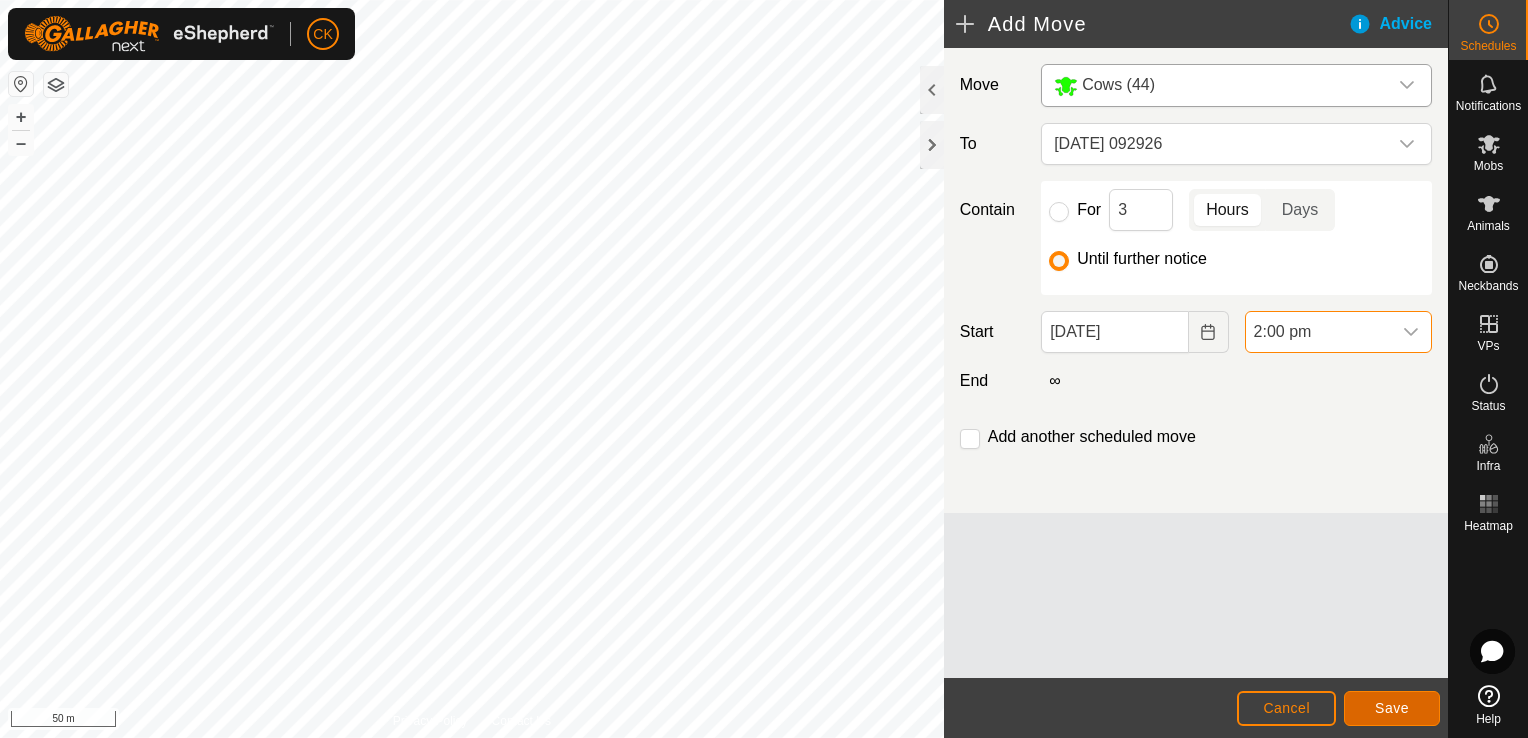 click on "Save" 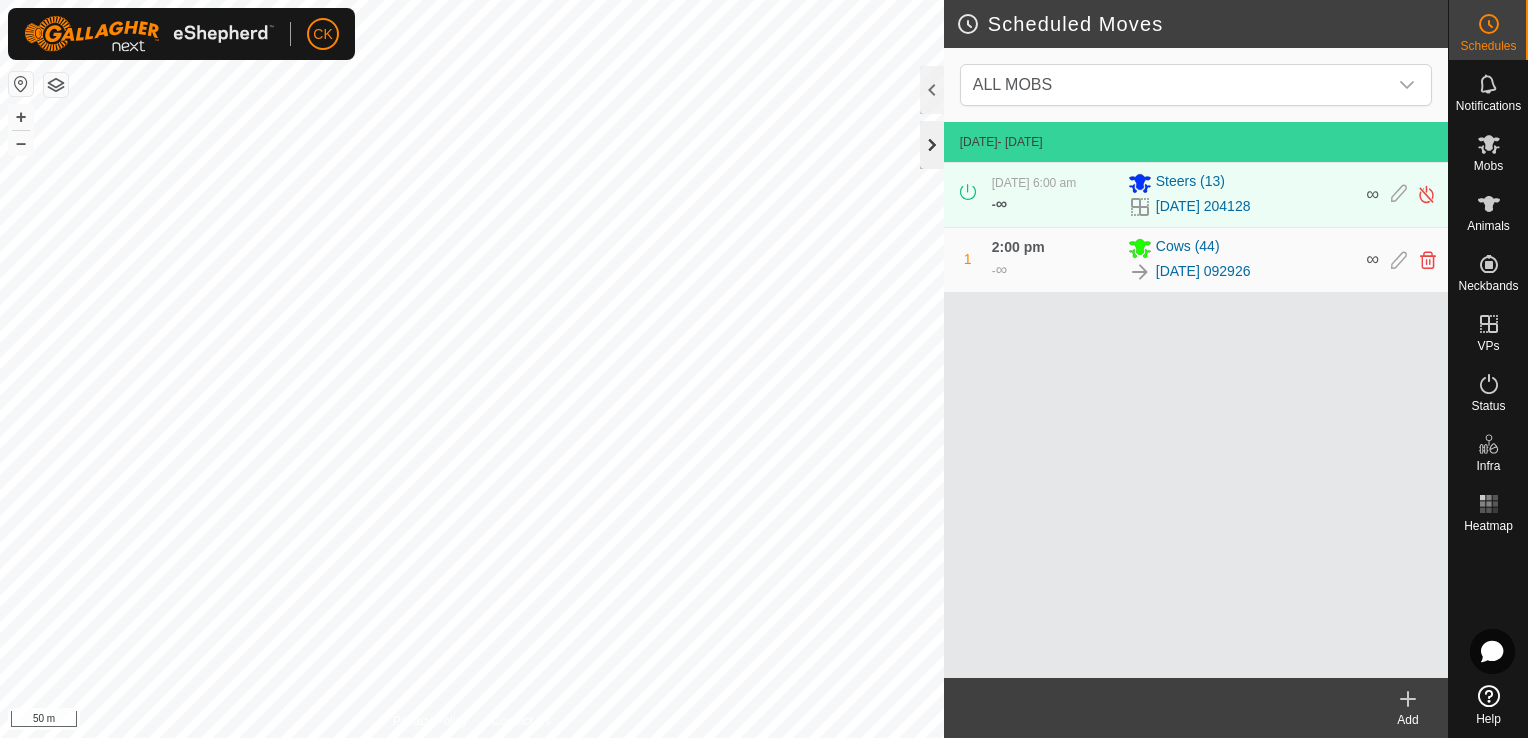 click 